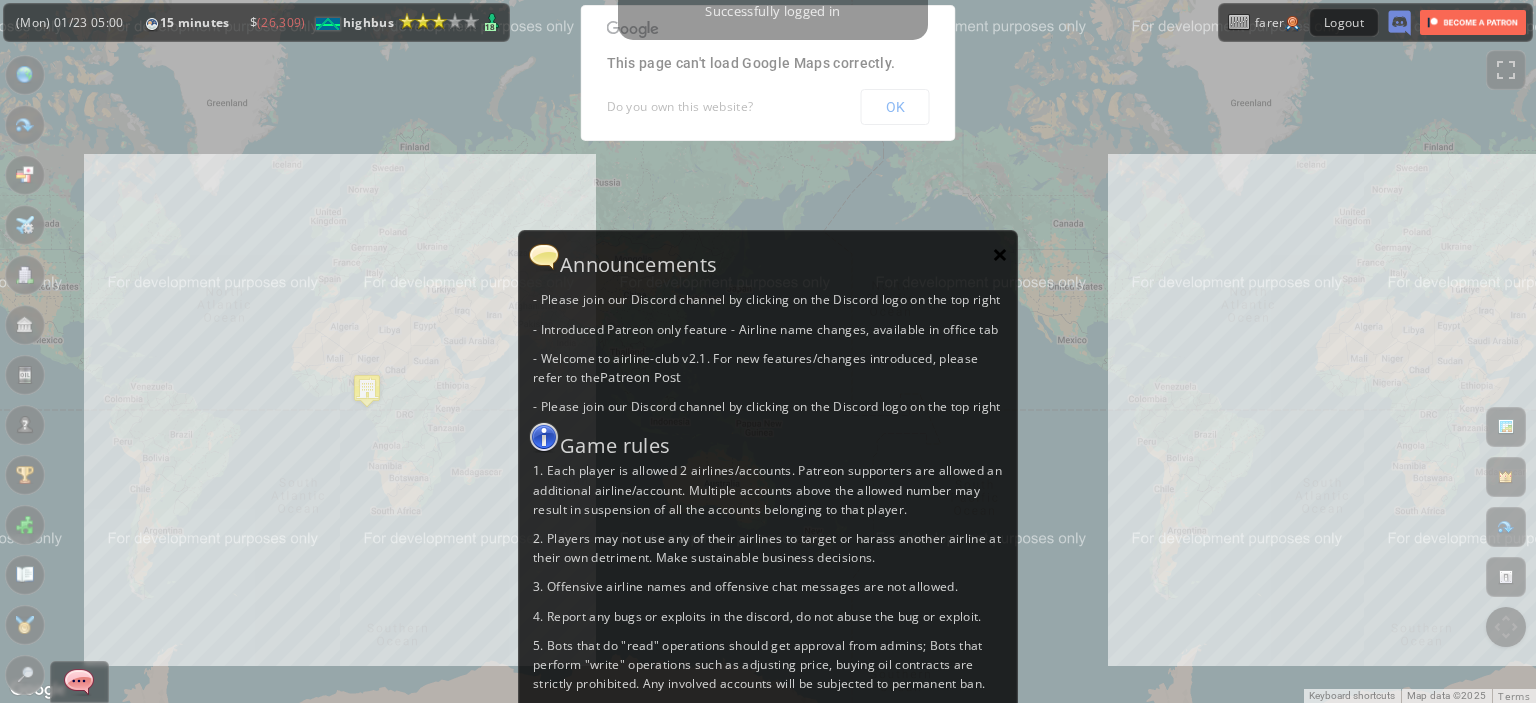 scroll, scrollTop: 0, scrollLeft: 0, axis: both 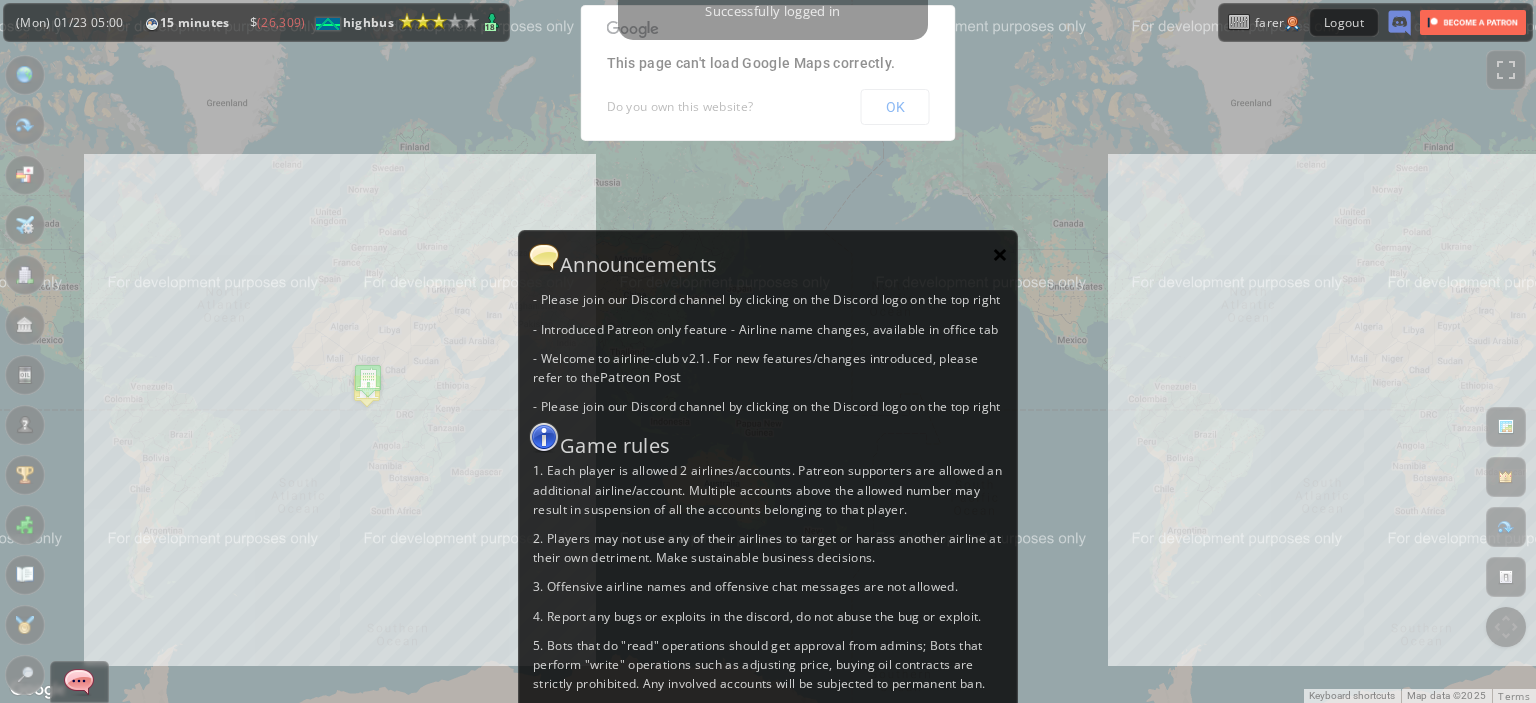 click on "×" at bounding box center [1000, 254] 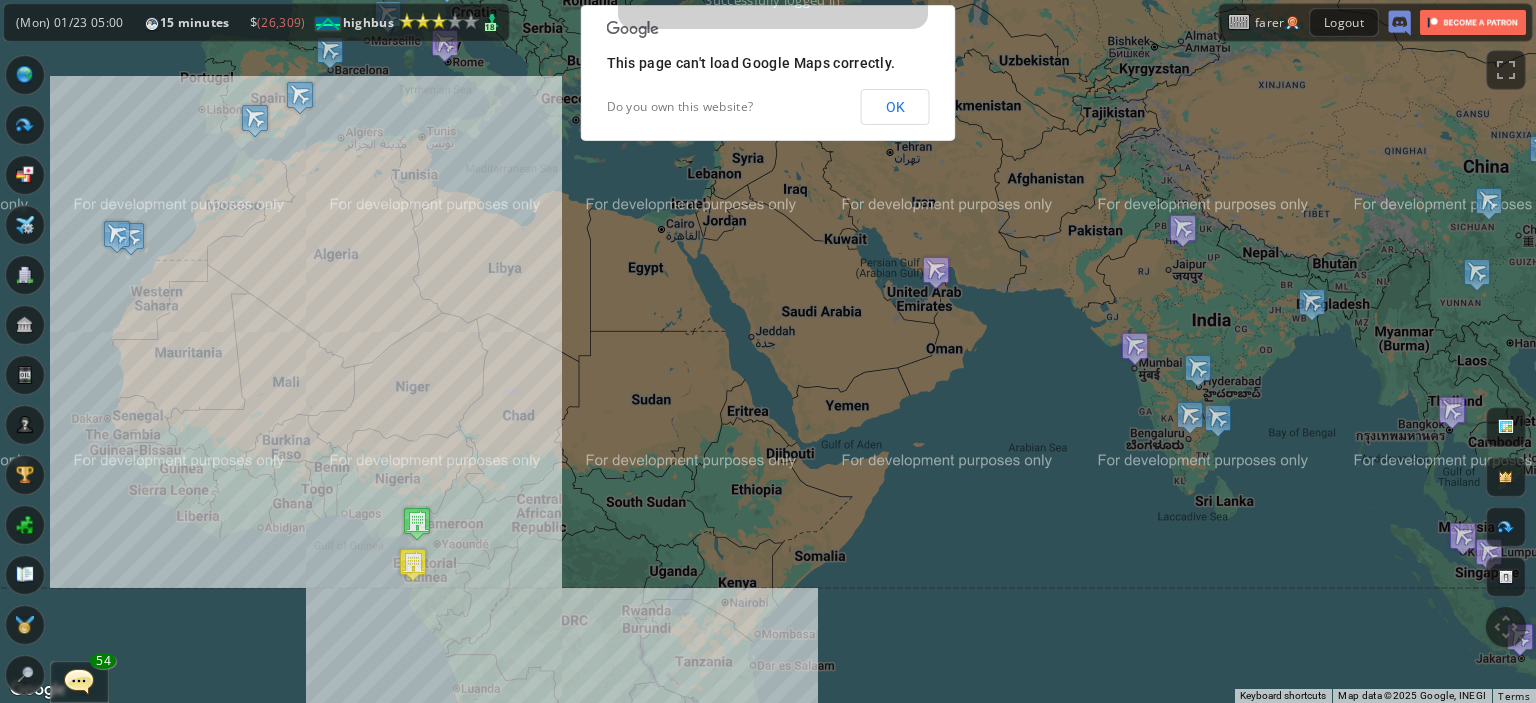 drag, startPoint x: 403, startPoint y: 199, endPoint x: 412, endPoint y: 355, distance: 156.2594 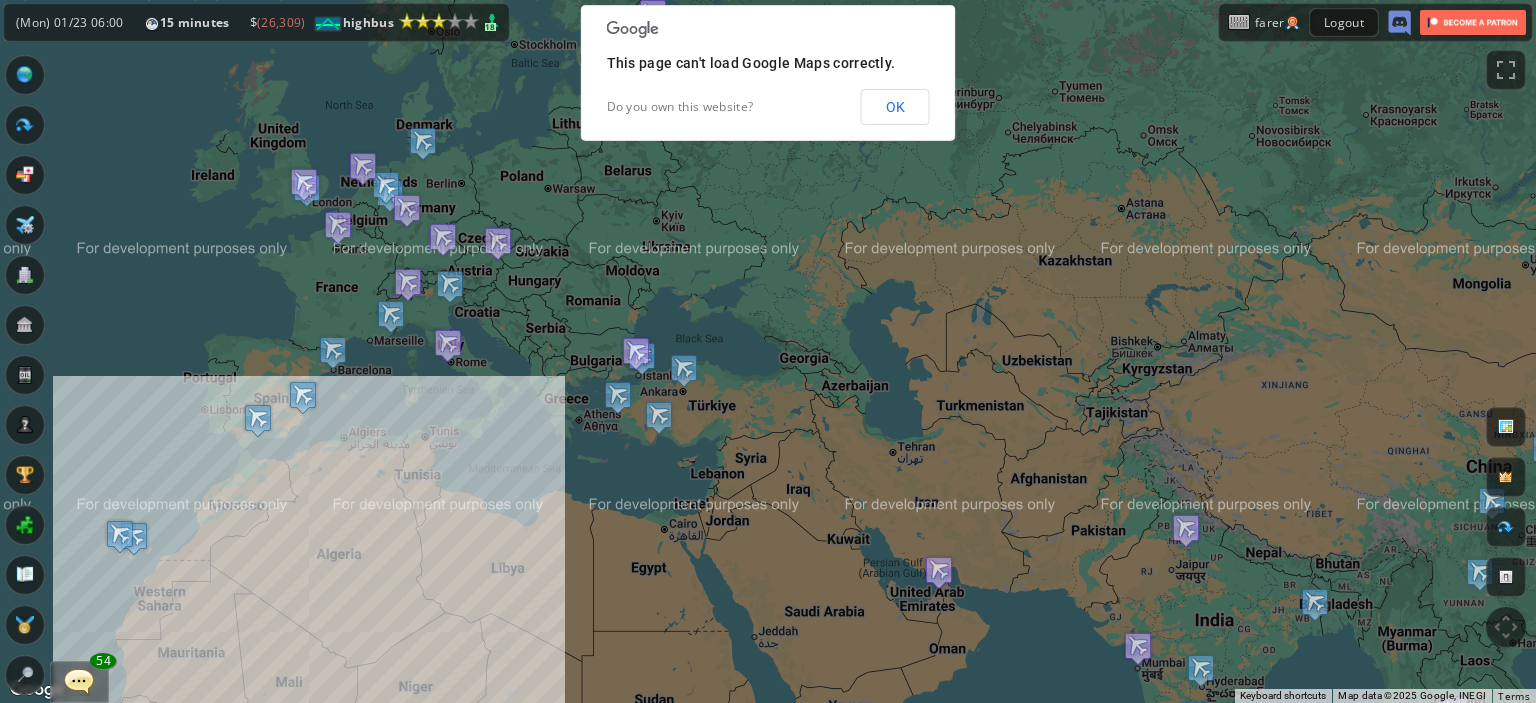 drag, startPoint x: 559, startPoint y: 335, endPoint x: 708, endPoint y: 283, distance: 157.81319 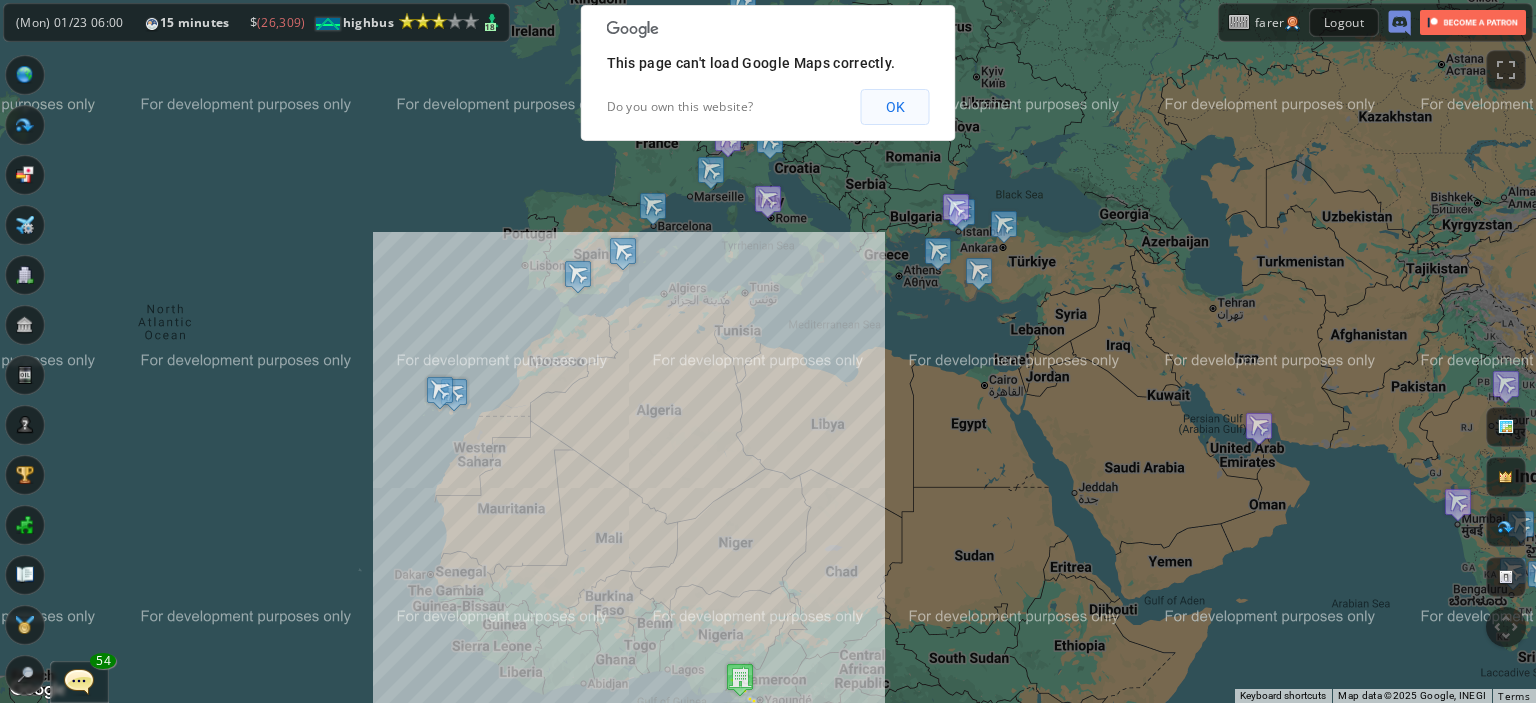 click on "OK" at bounding box center (895, 107) 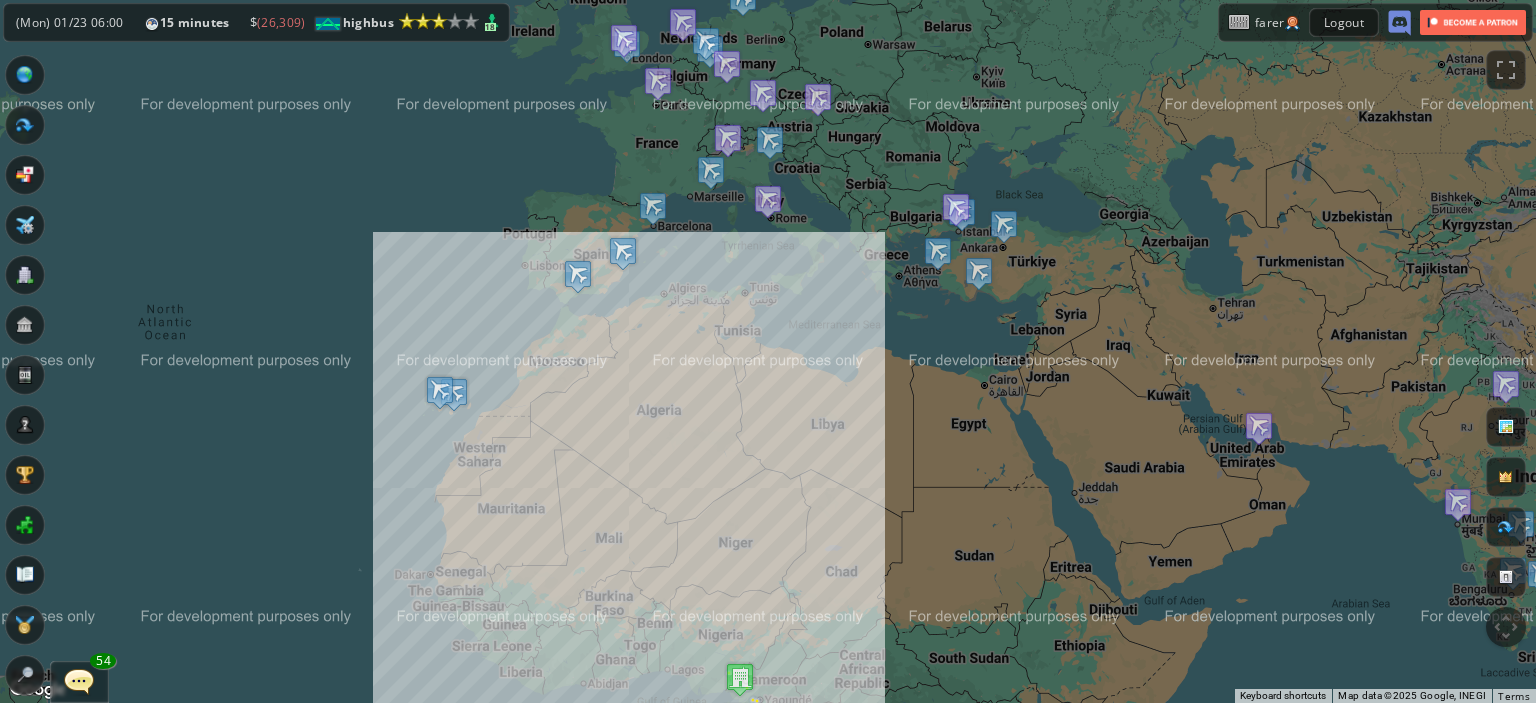 drag, startPoint x: 792, startPoint y: 498, endPoint x: 740, endPoint y: 333, distance: 173 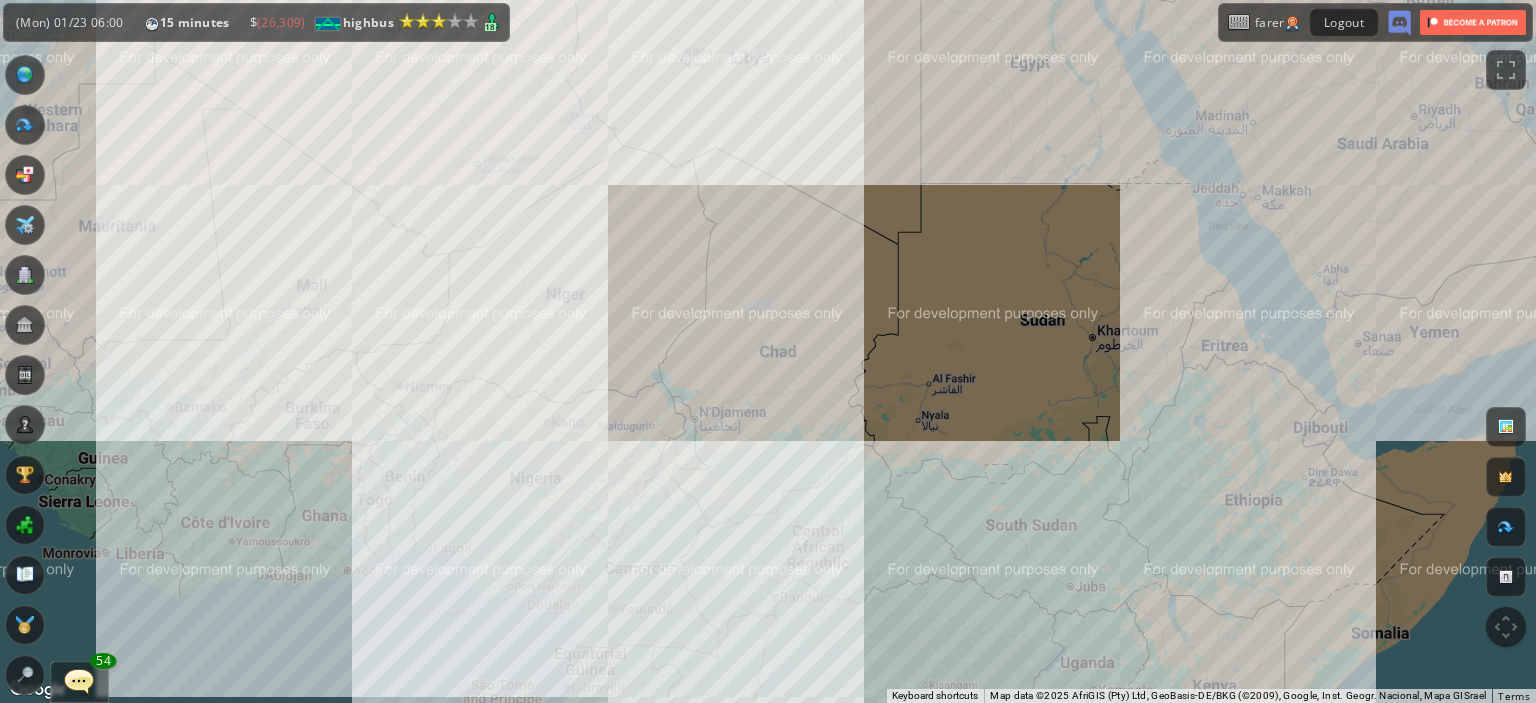 drag, startPoint x: 694, startPoint y: 591, endPoint x: 648, endPoint y: 435, distance: 162.6407 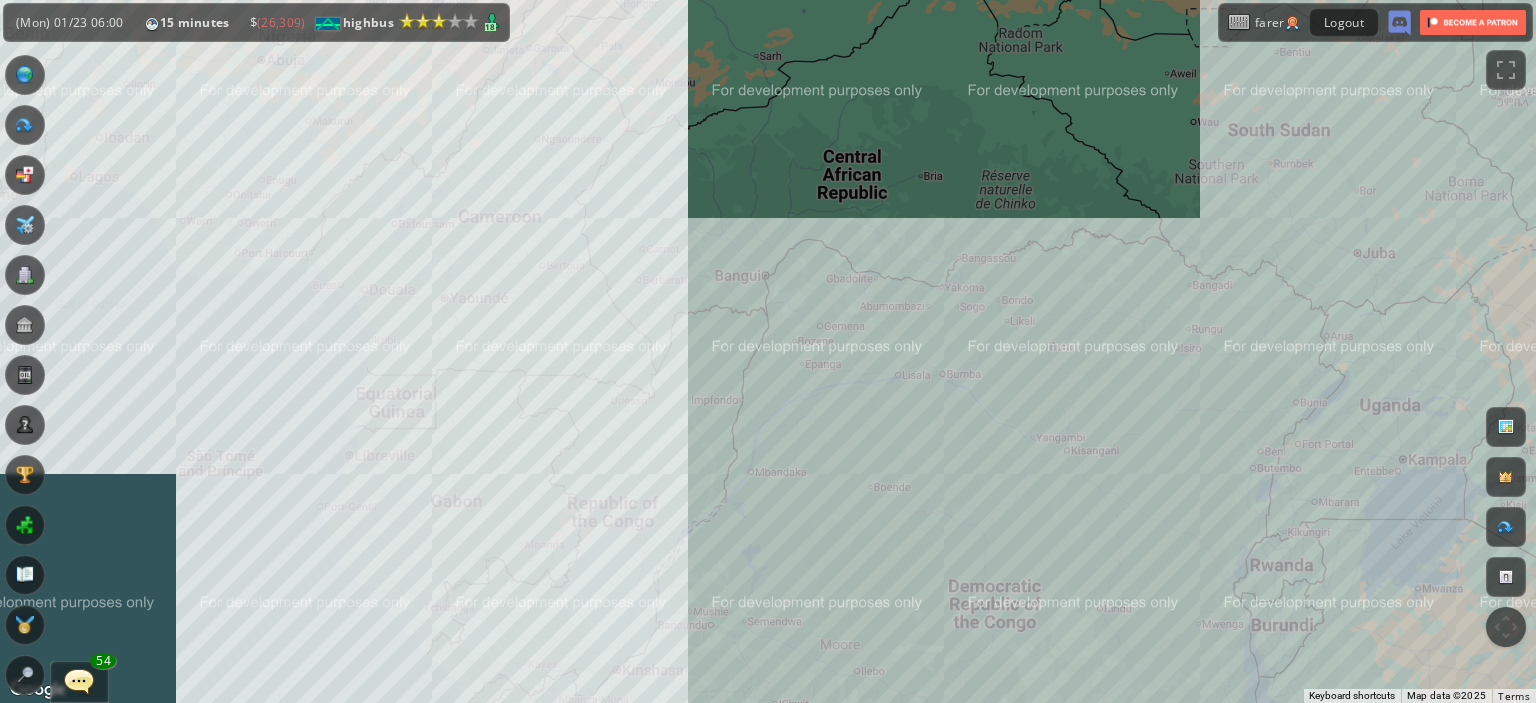 drag, startPoint x: 544, startPoint y: 409, endPoint x: 629, endPoint y: 464, distance: 101.24229 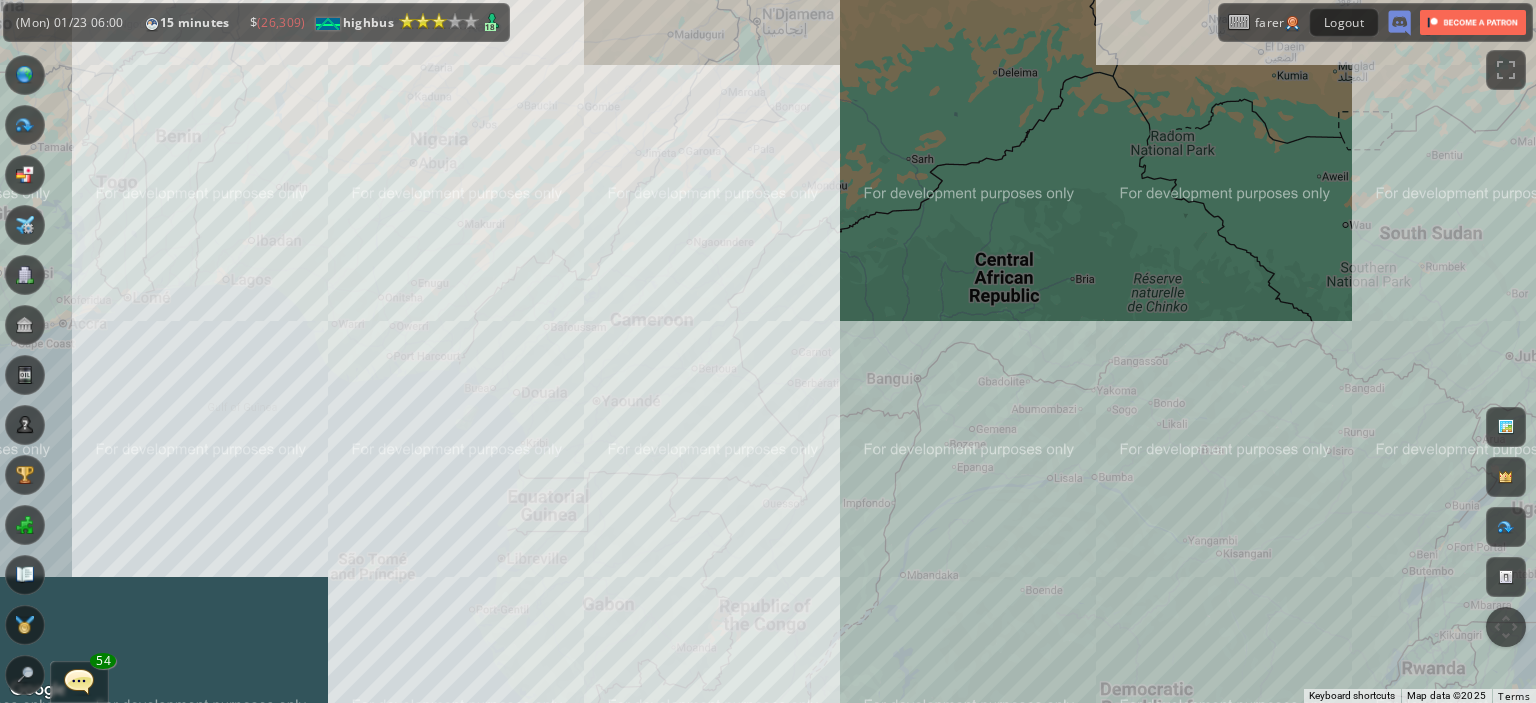 click on "To navigate, press the arrow keys." at bounding box center (768, 351) 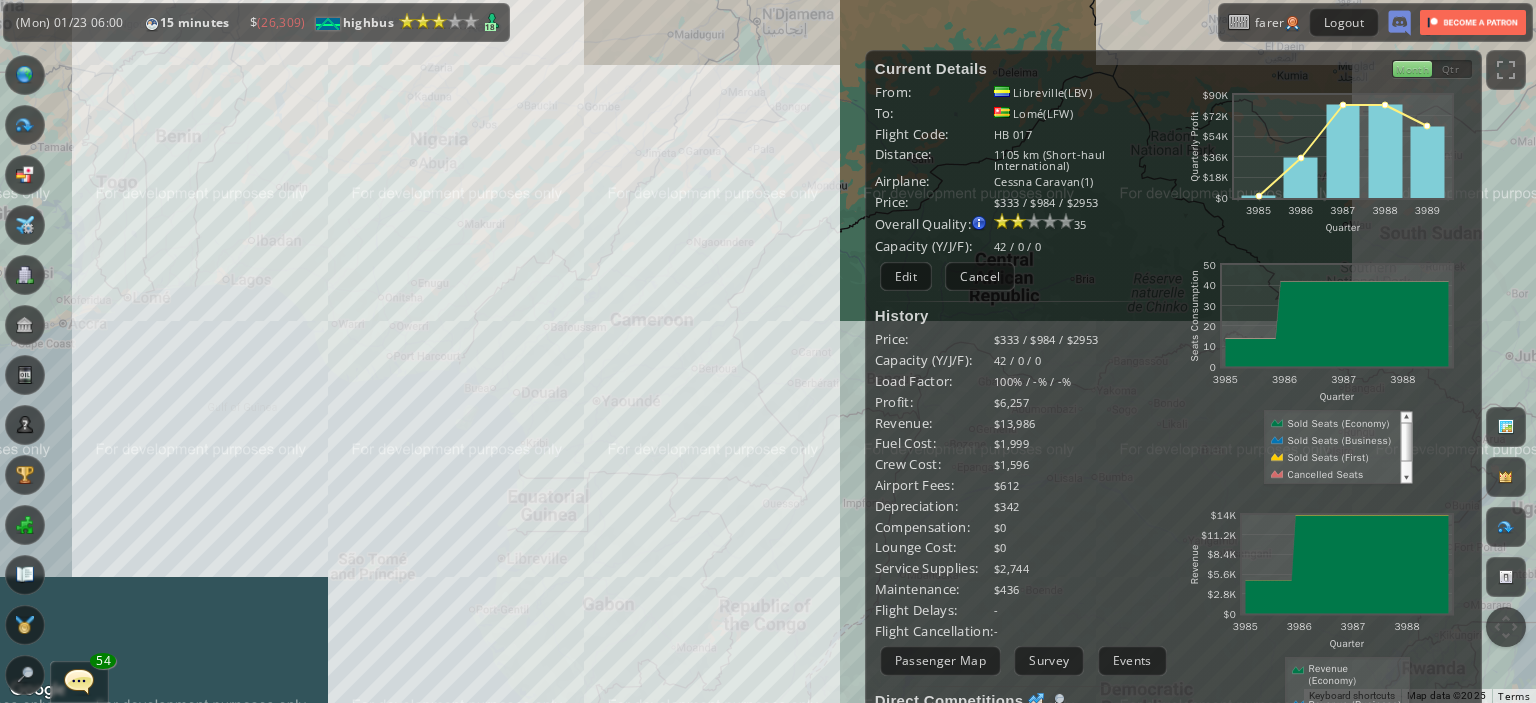 drag, startPoint x: 305, startPoint y: 497, endPoint x: 463, endPoint y: 508, distance: 158.38245 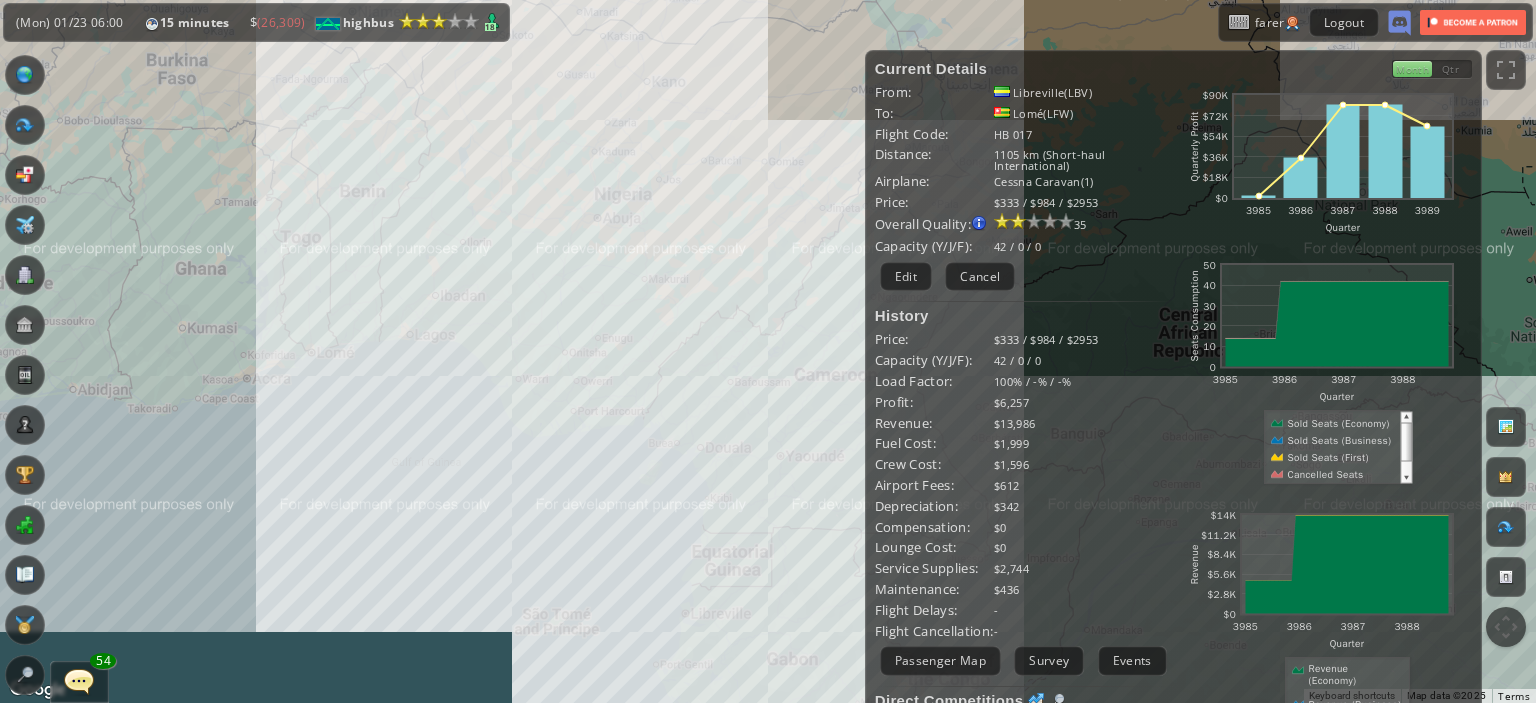 drag, startPoint x: 463, startPoint y: 508, endPoint x: 365, endPoint y: 539, distance: 102.78619 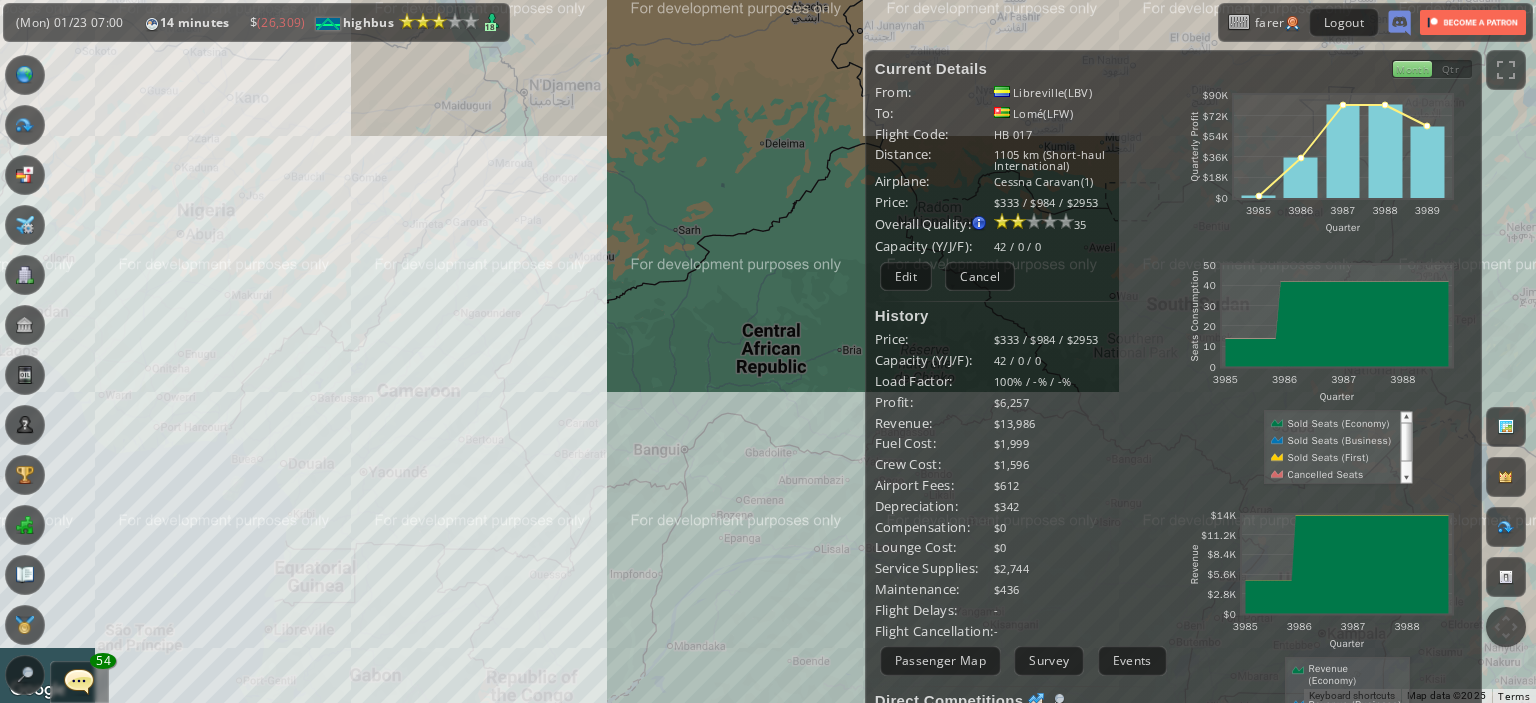 drag, startPoint x: 736, startPoint y: 466, endPoint x: 400, endPoint y: 464, distance: 336.00595 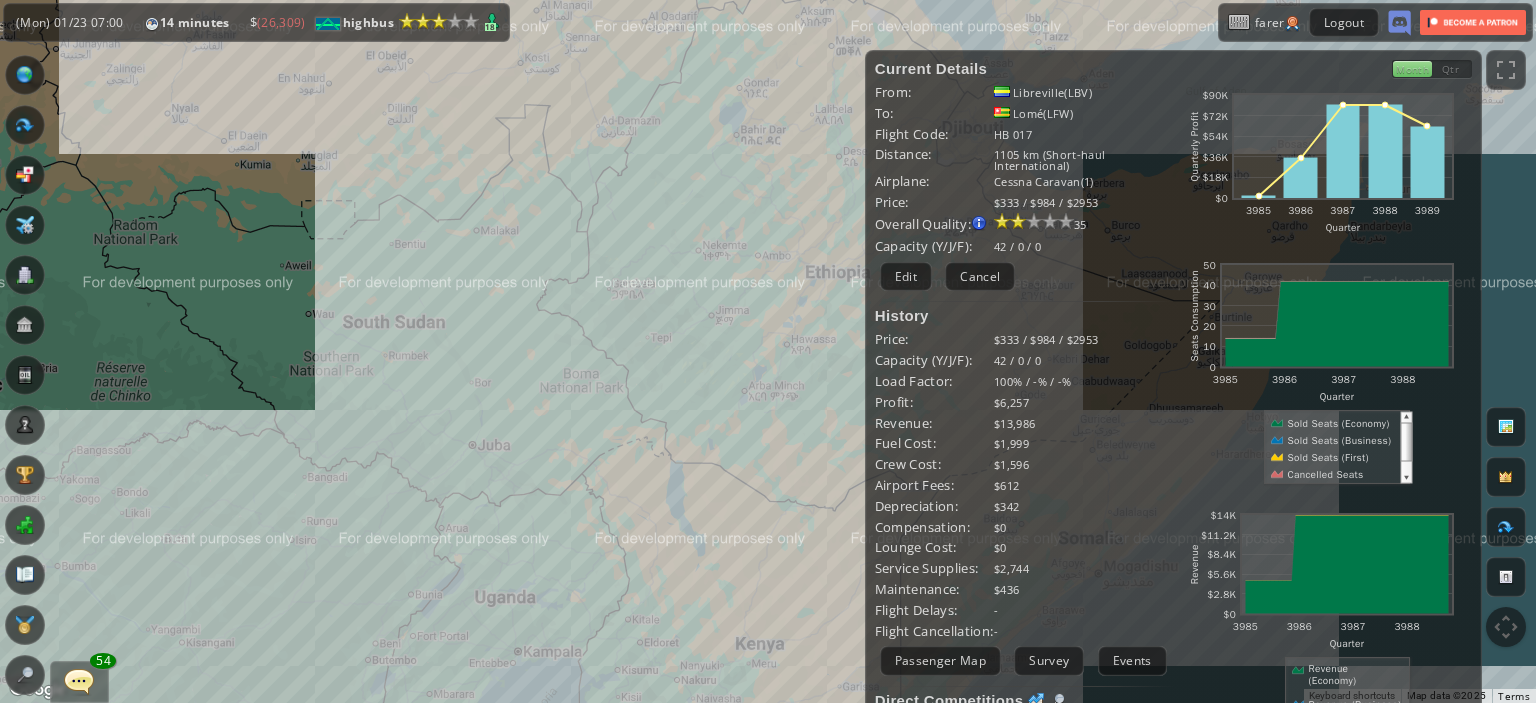 drag, startPoint x: 400, startPoint y: 464, endPoint x: 230, endPoint y: 482, distance: 170.95029 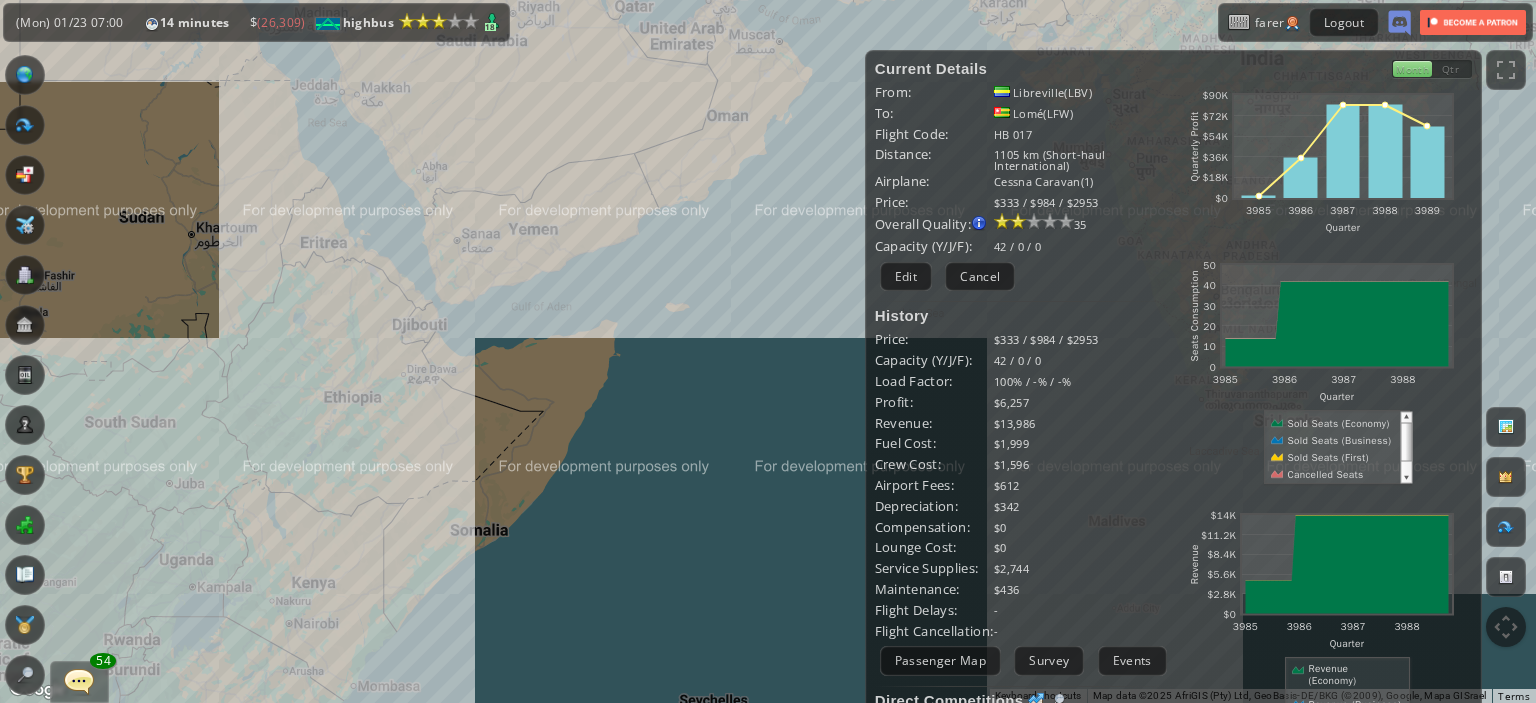 drag, startPoint x: 494, startPoint y: 457, endPoint x: 236, endPoint y: 519, distance: 265.34506 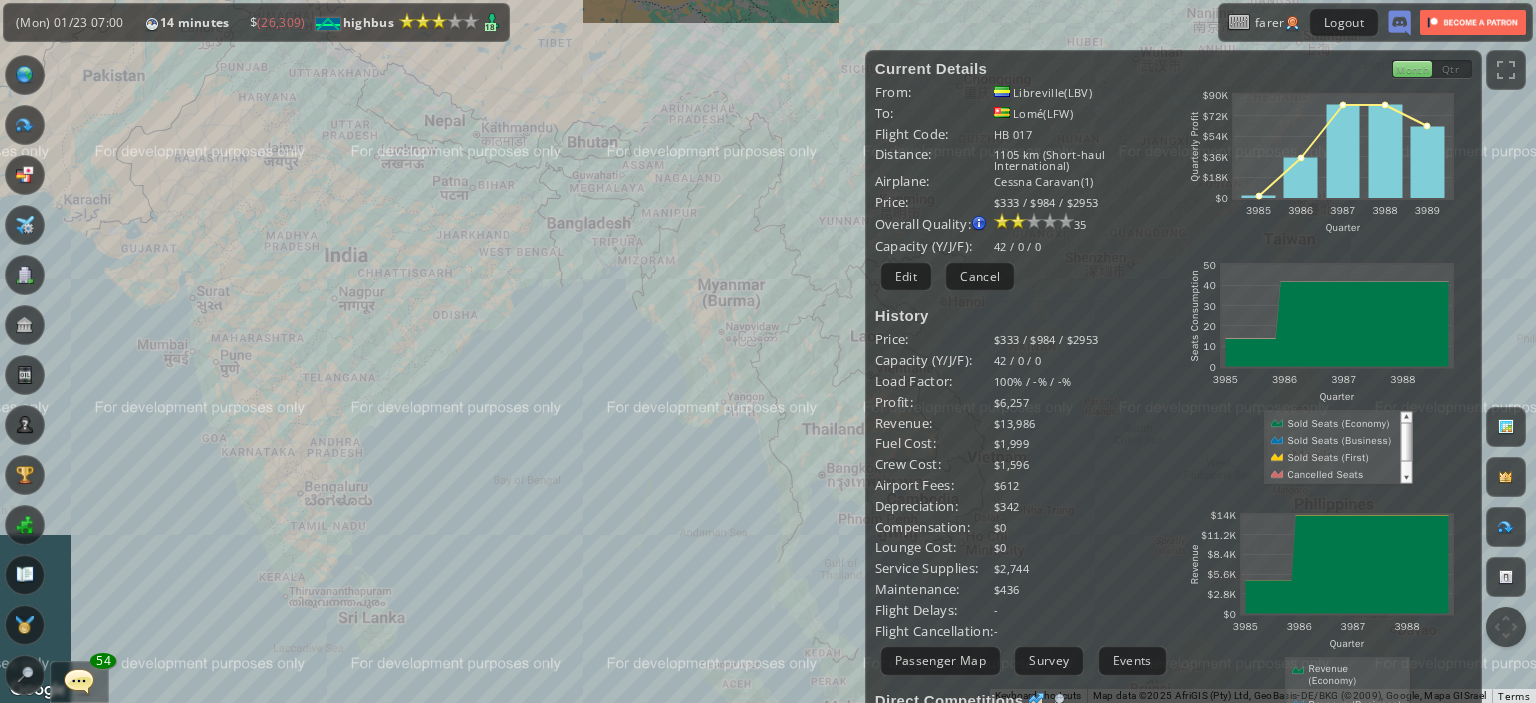 drag, startPoint x: 541, startPoint y: 491, endPoint x: 311, endPoint y: 535, distance: 234.17088 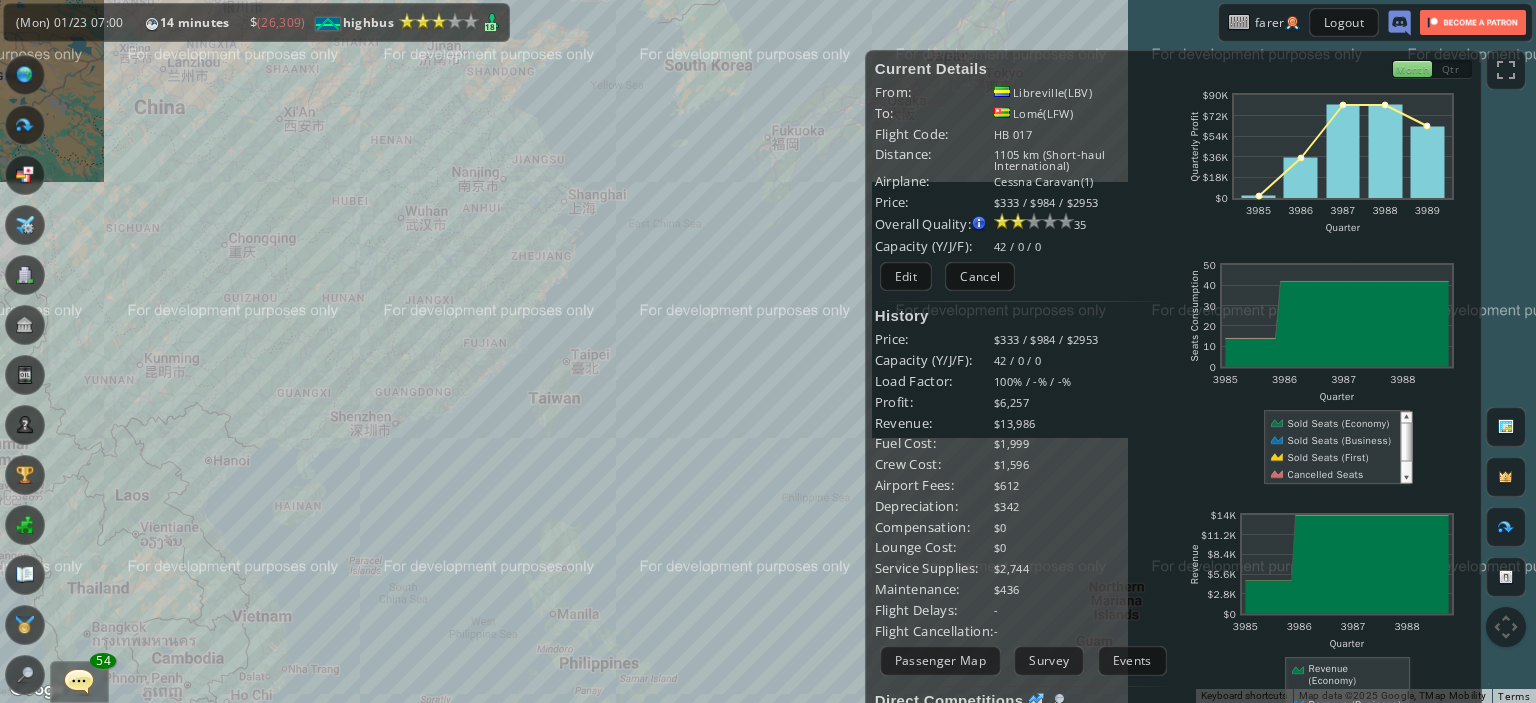 drag, startPoint x: 624, startPoint y: 416, endPoint x: 422, endPoint y: 571, distance: 254.6154 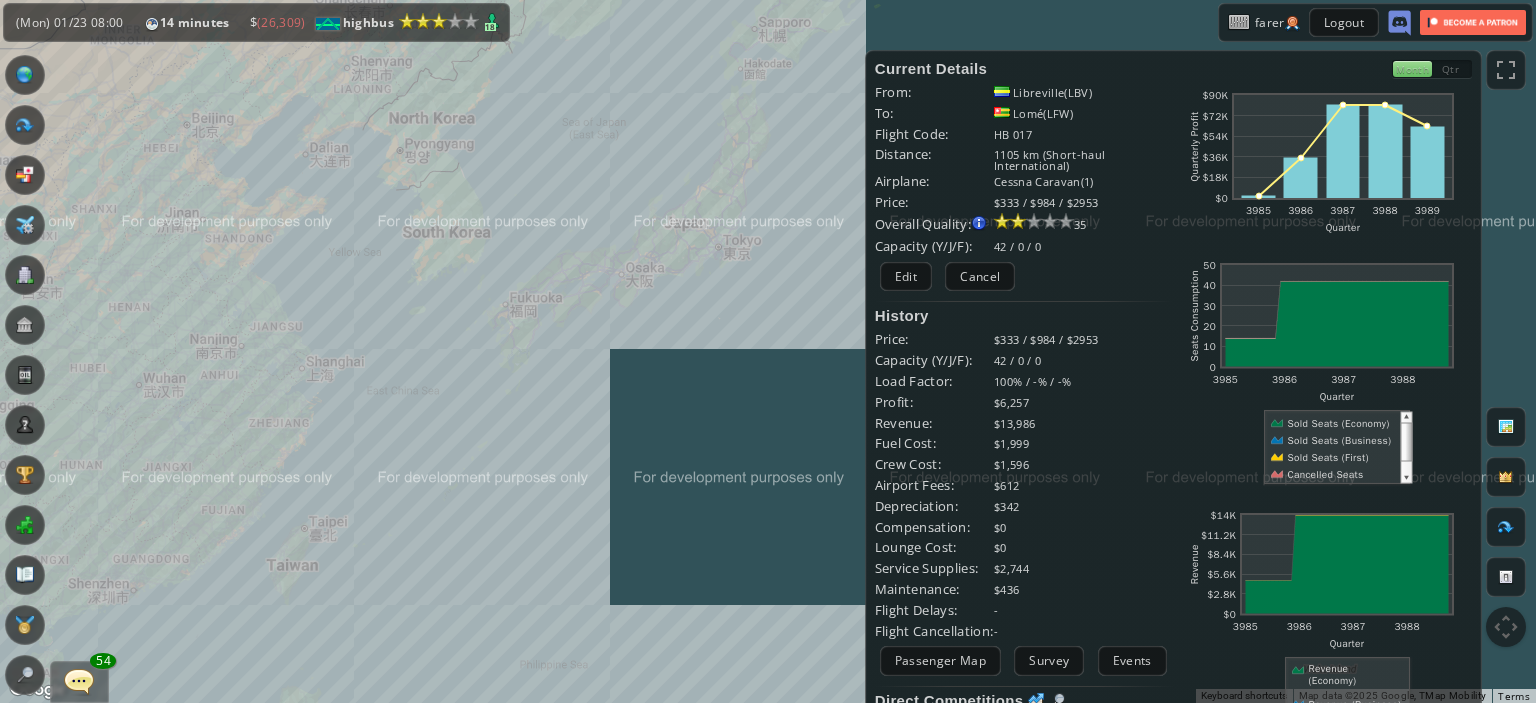 drag, startPoint x: 656, startPoint y: 351, endPoint x: 612, endPoint y: 452, distance: 110.16805 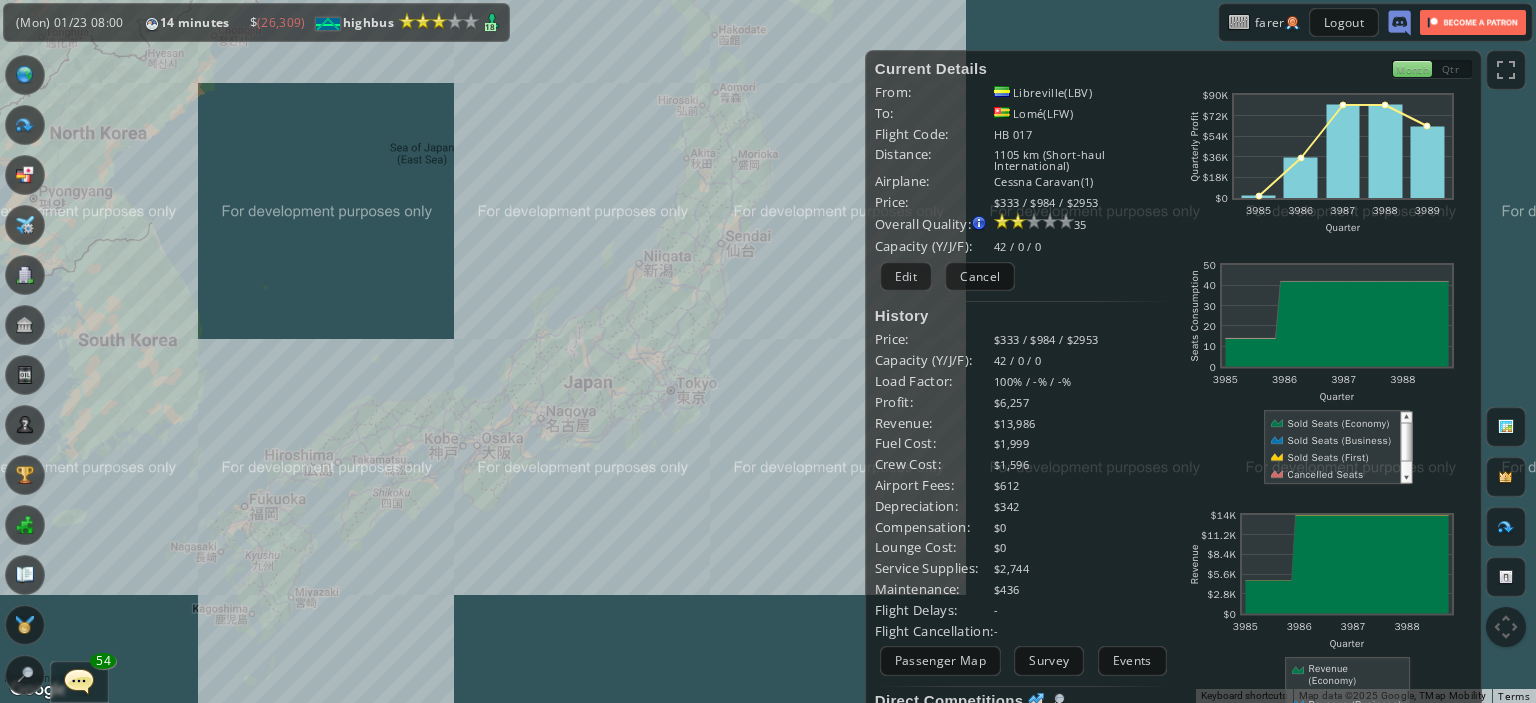 click on "To navigate, press the arrow keys." at bounding box center [768, 351] 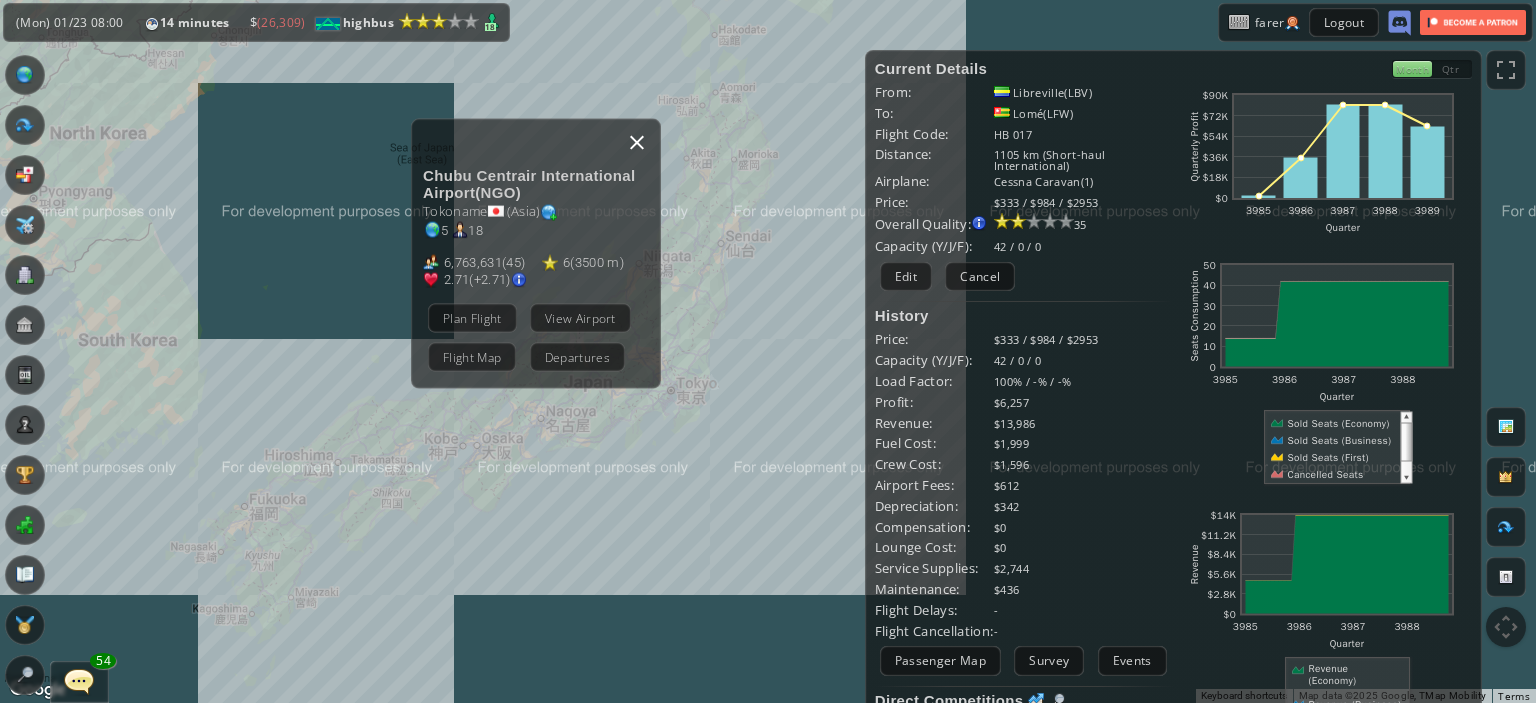 click at bounding box center (637, 142) 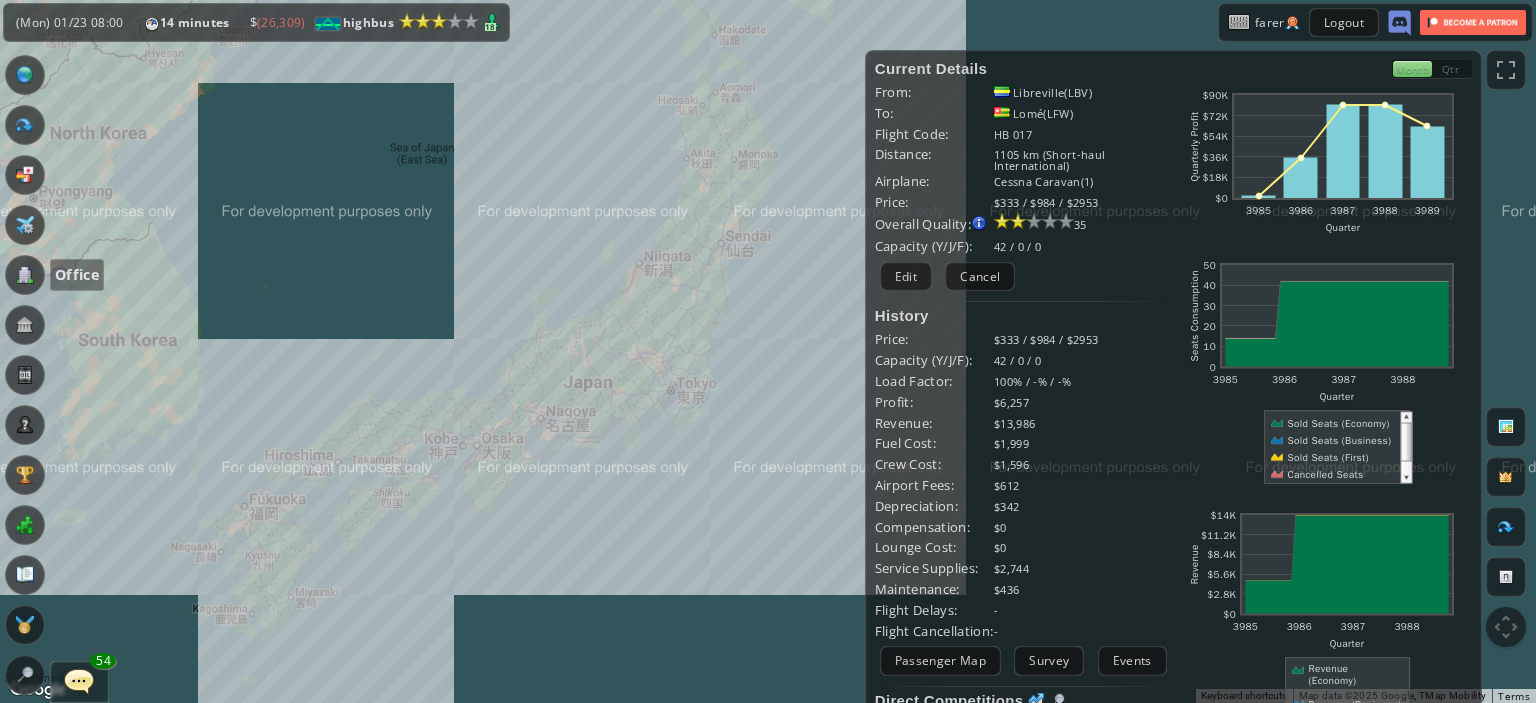 click at bounding box center [25, 275] 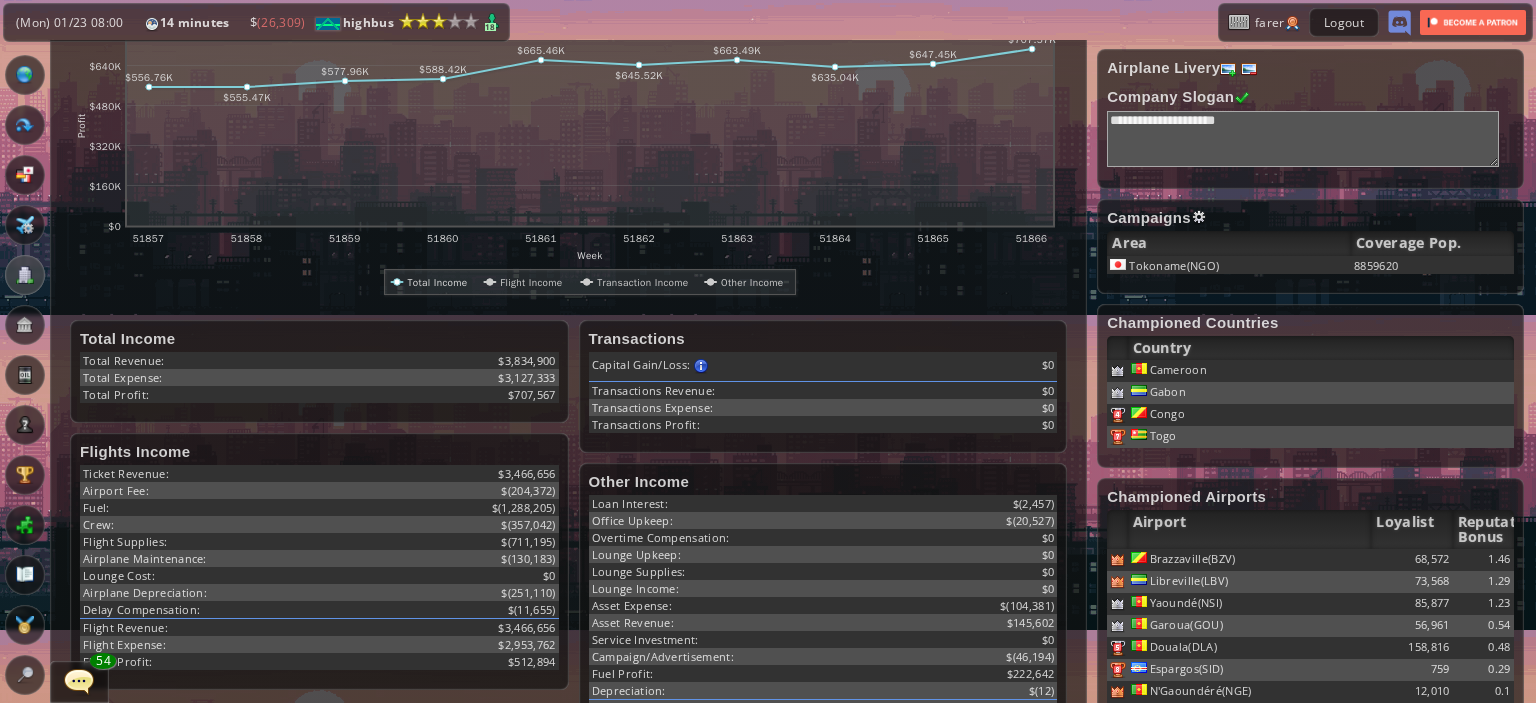 scroll, scrollTop: 336, scrollLeft: 0, axis: vertical 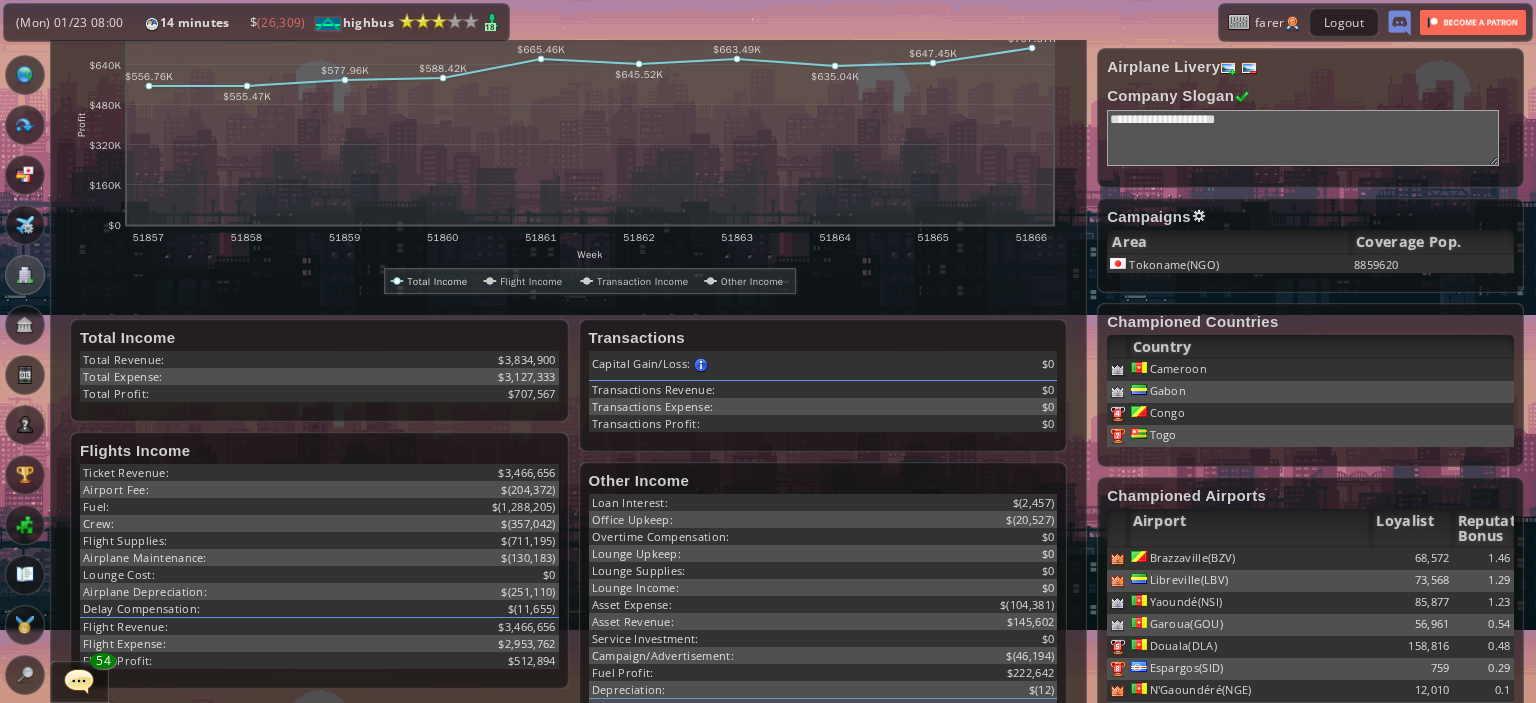 click at bounding box center [1199, 216] 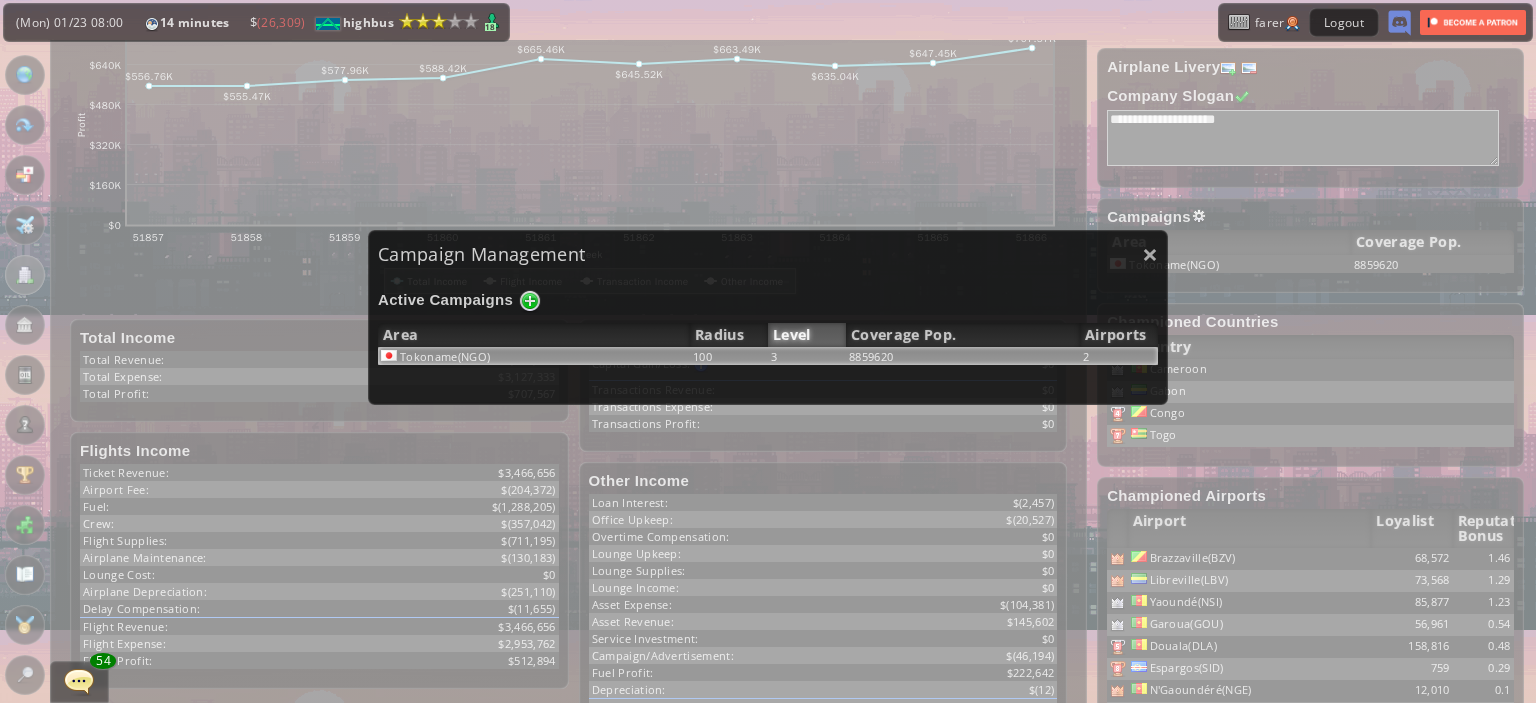 click on "3" at bounding box center (807, 356) 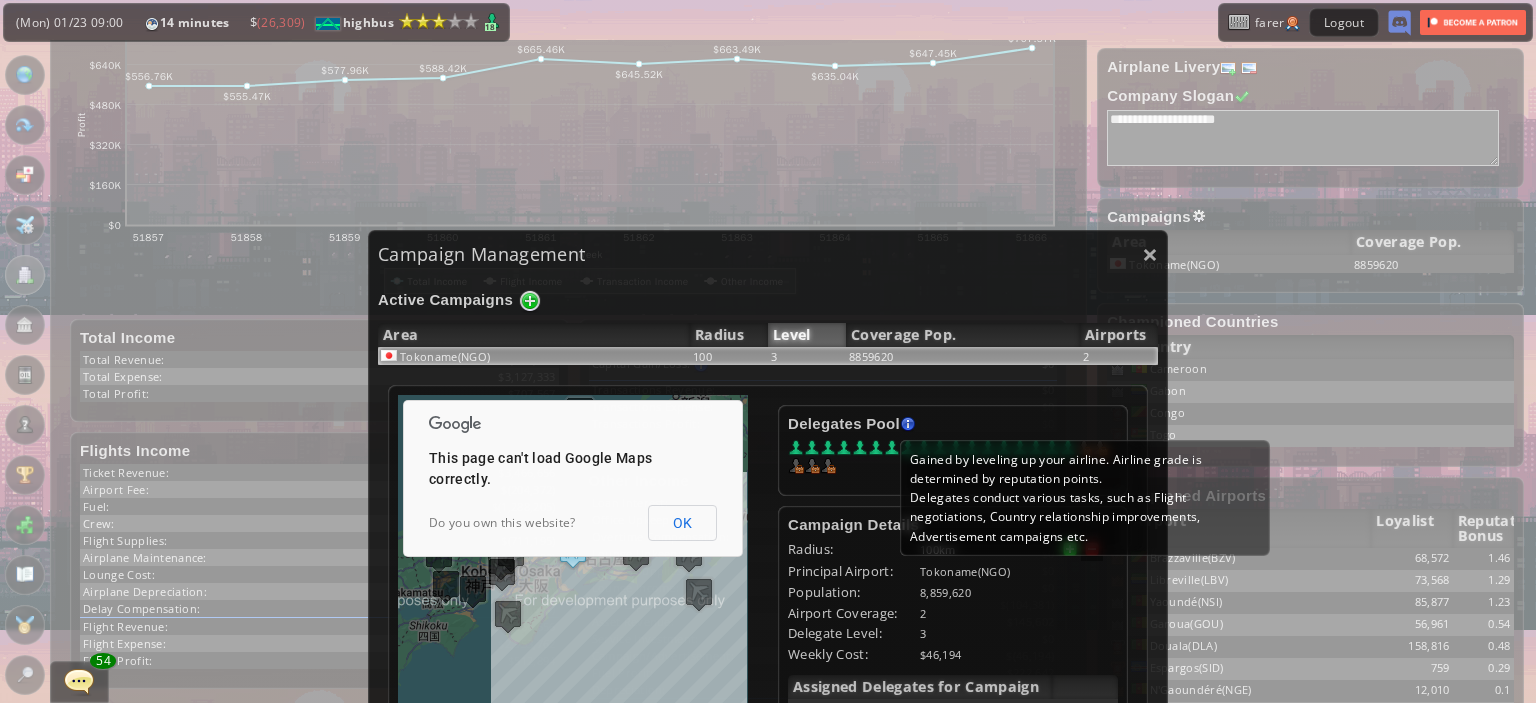 scroll, scrollTop: 391, scrollLeft: 0, axis: vertical 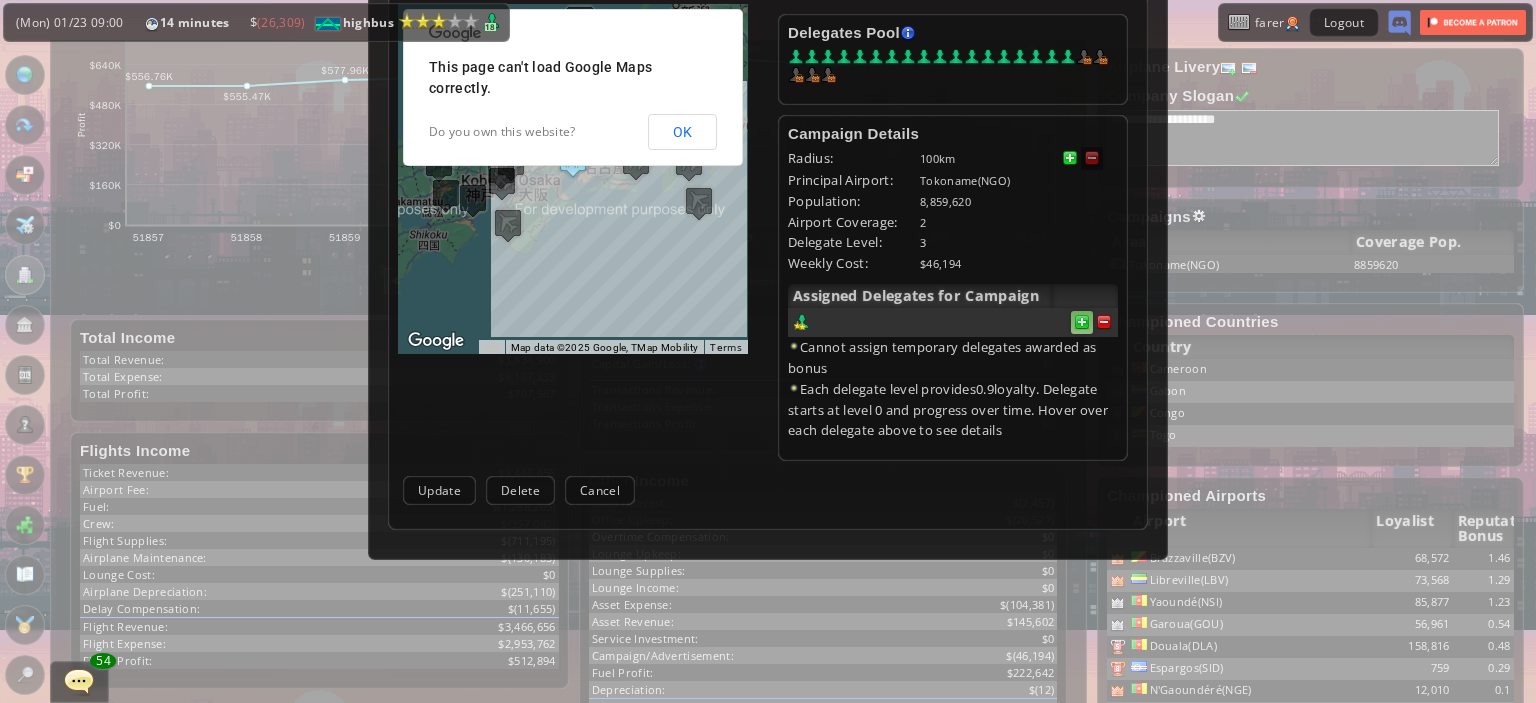 click at bounding box center [1104, 322] 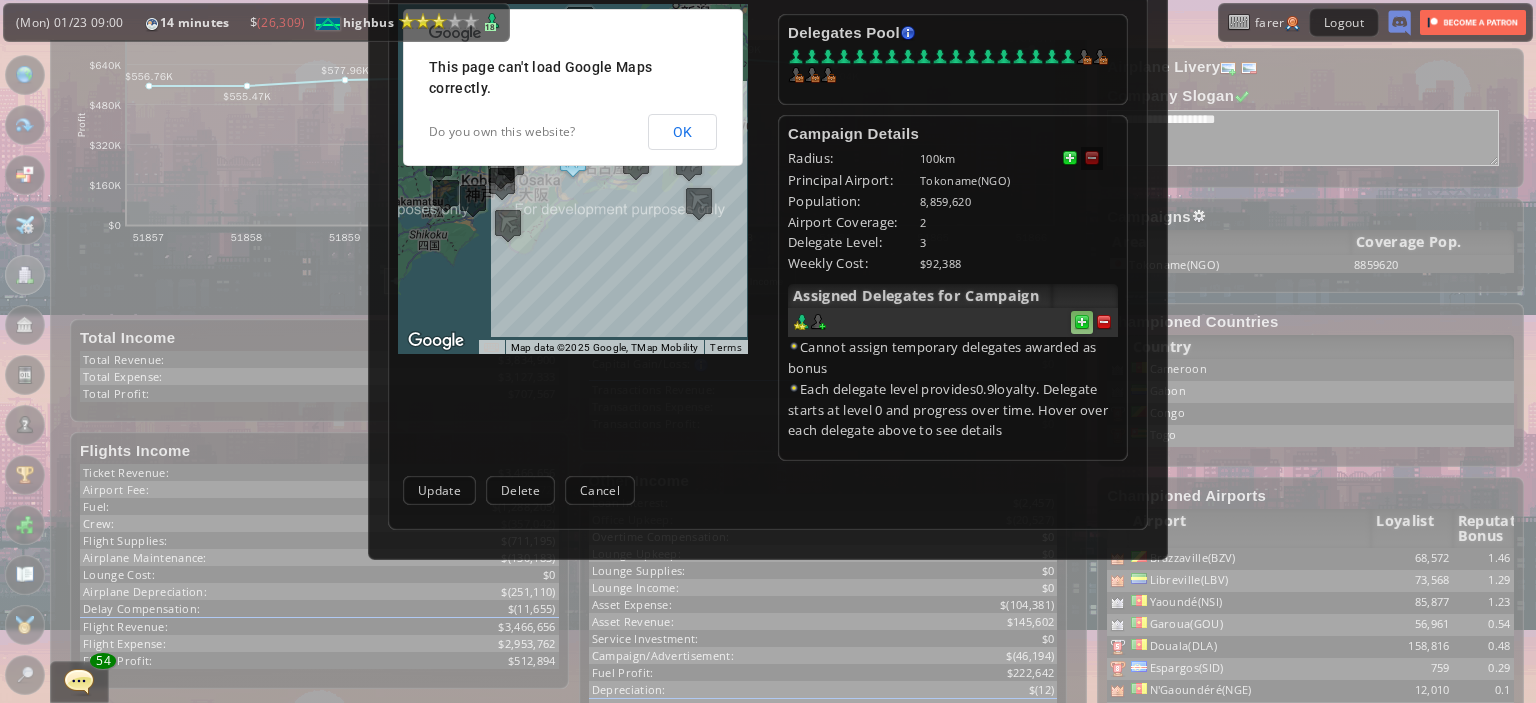 click at bounding box center (1104, 322) 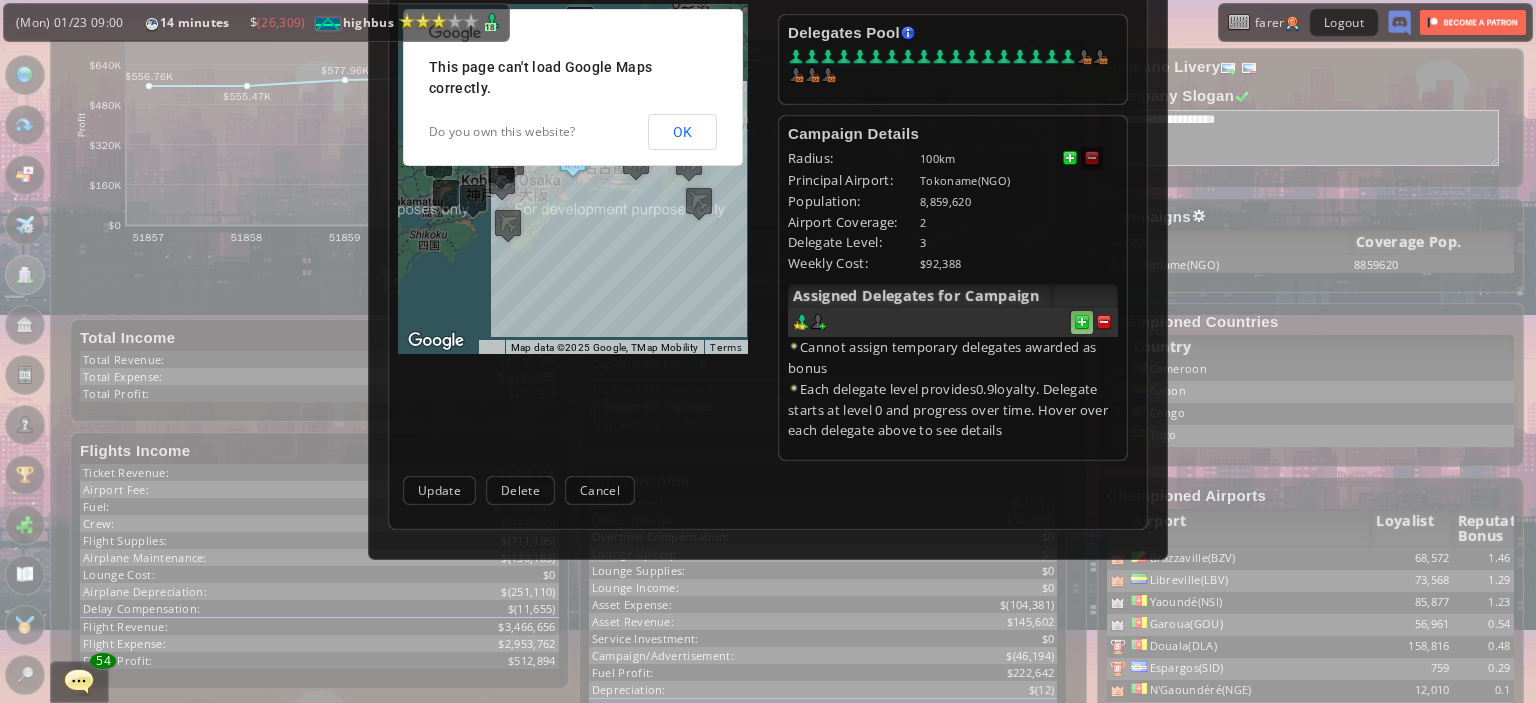 click at bounding box center [1104, 322] 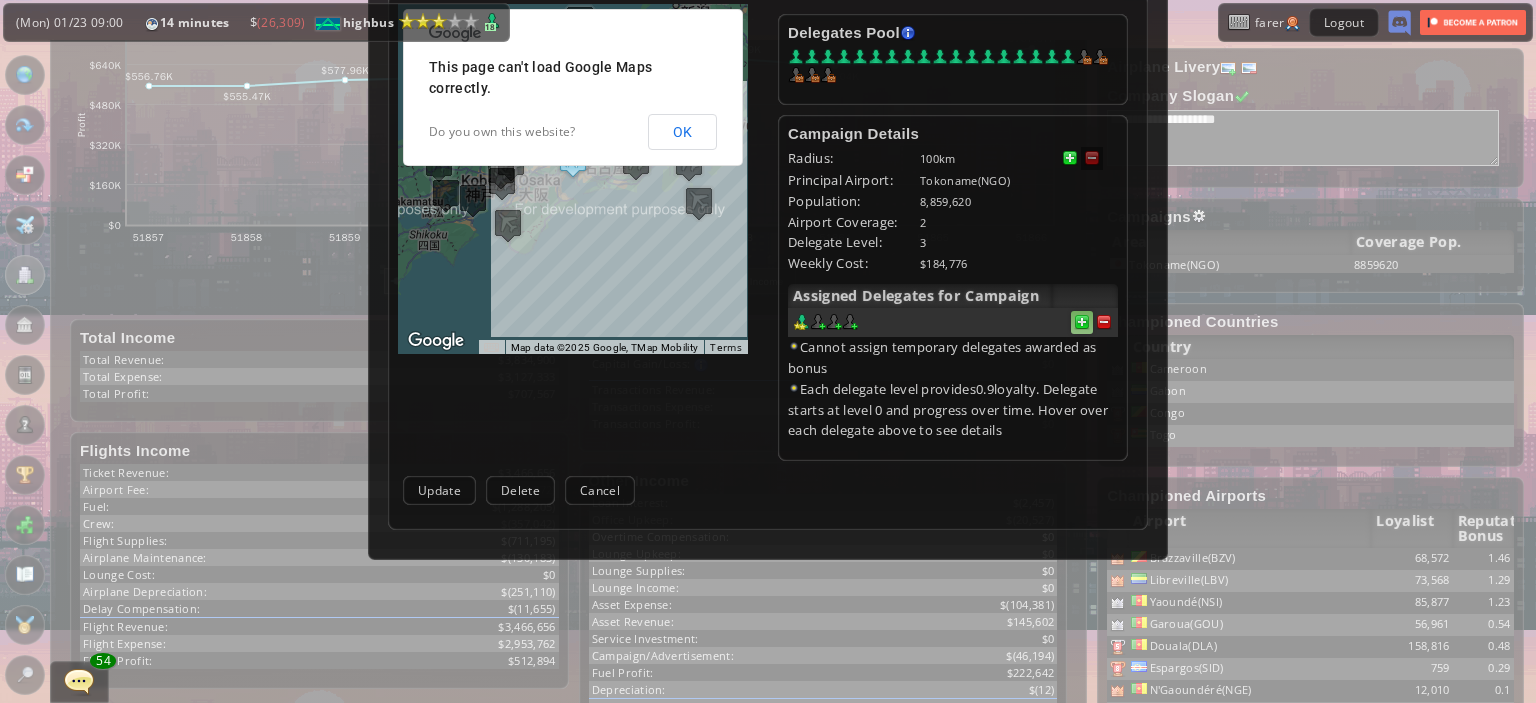 click at bounding box center [1104, 322] 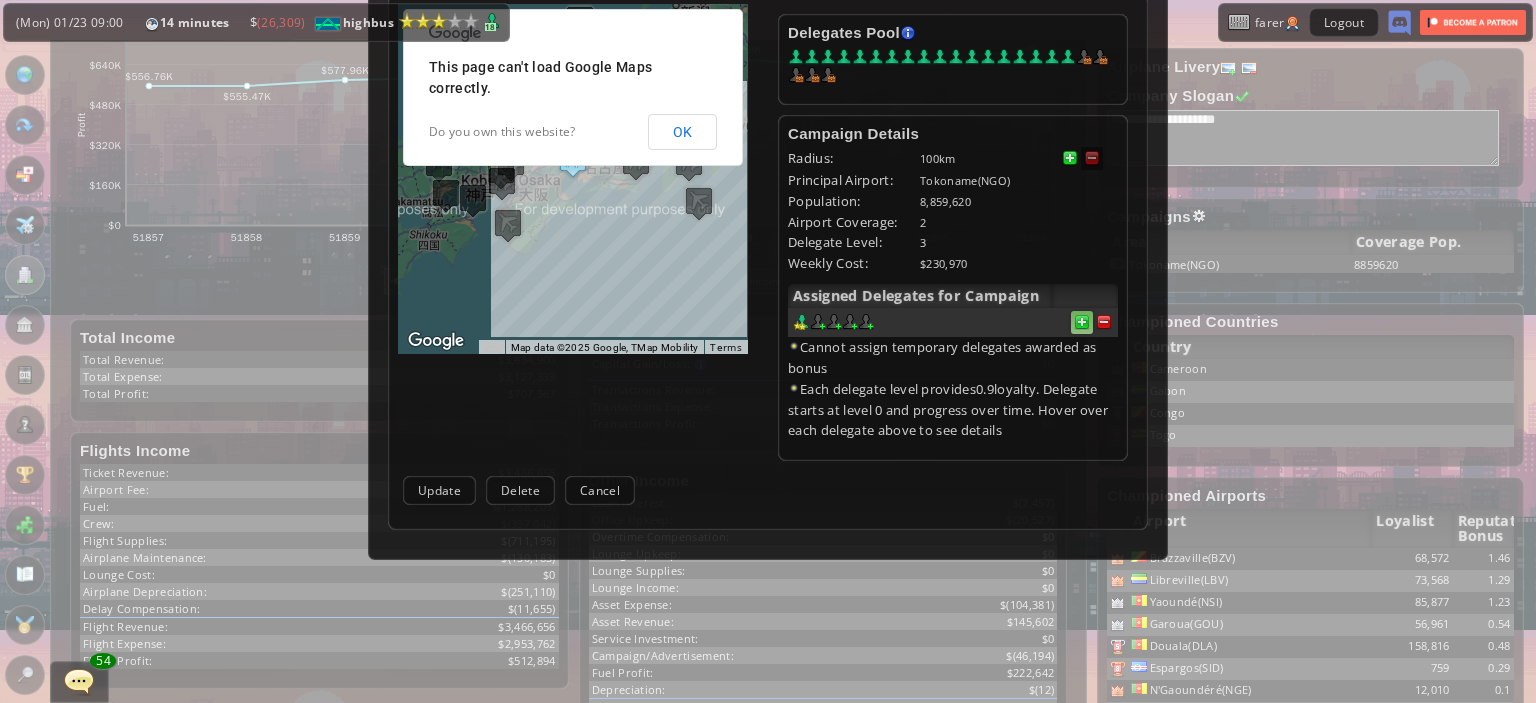 click at bounding box center (1104, 322) 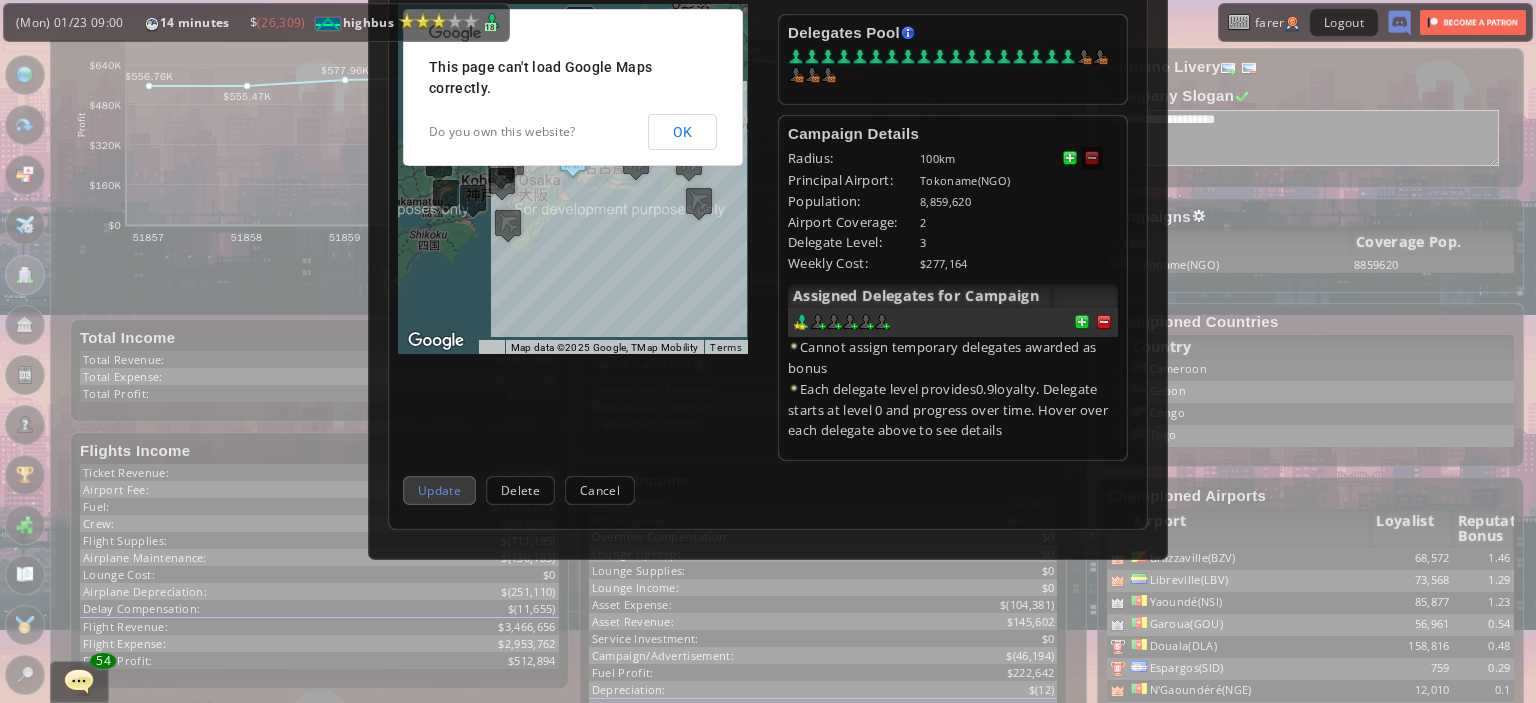 click on "Update" at bounding box center [439, 490] 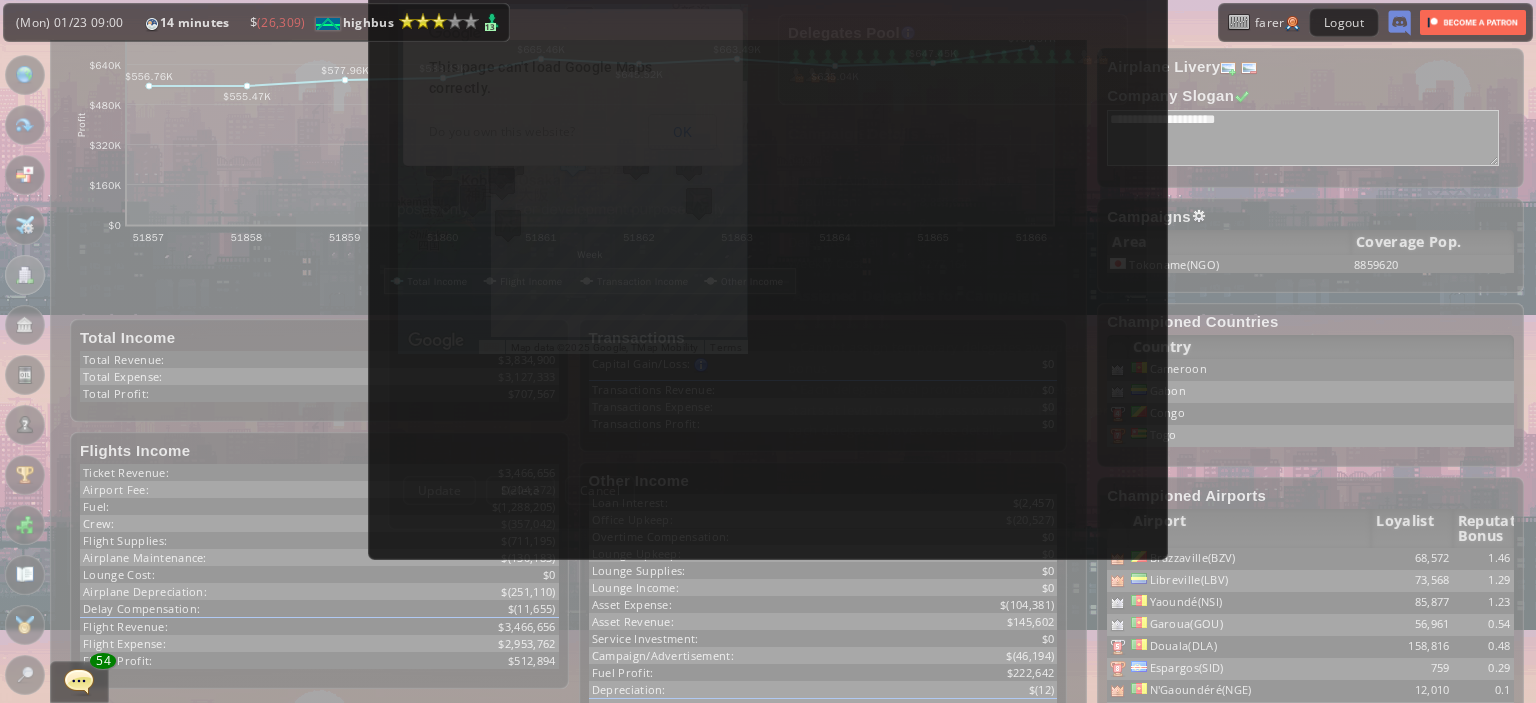 scroll, scrollTop: 0, scrollLeft: 0, axis: both 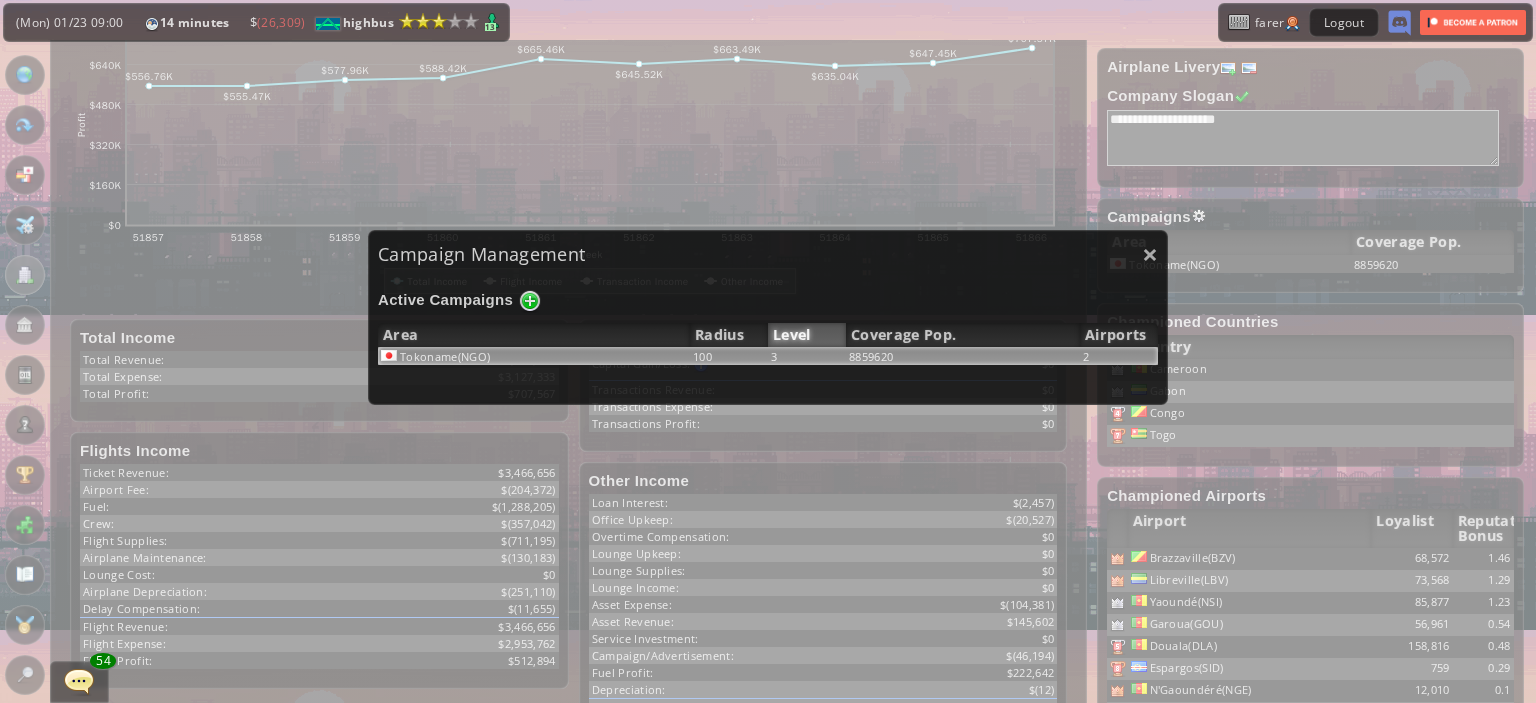 click on "8859620" at bounding box center [963, 356] 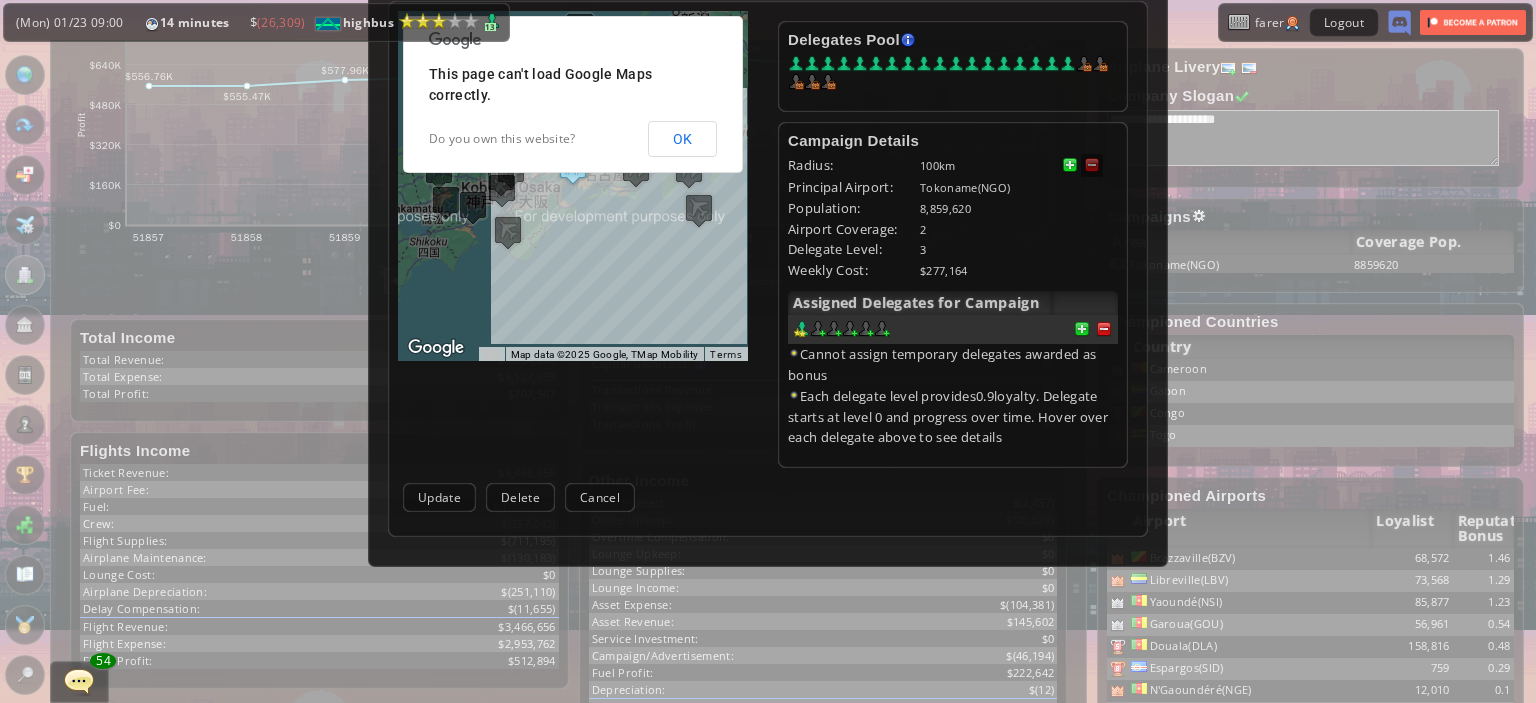 scroll, scrollTop: 390, scrollLeft: 0, axis: vertical 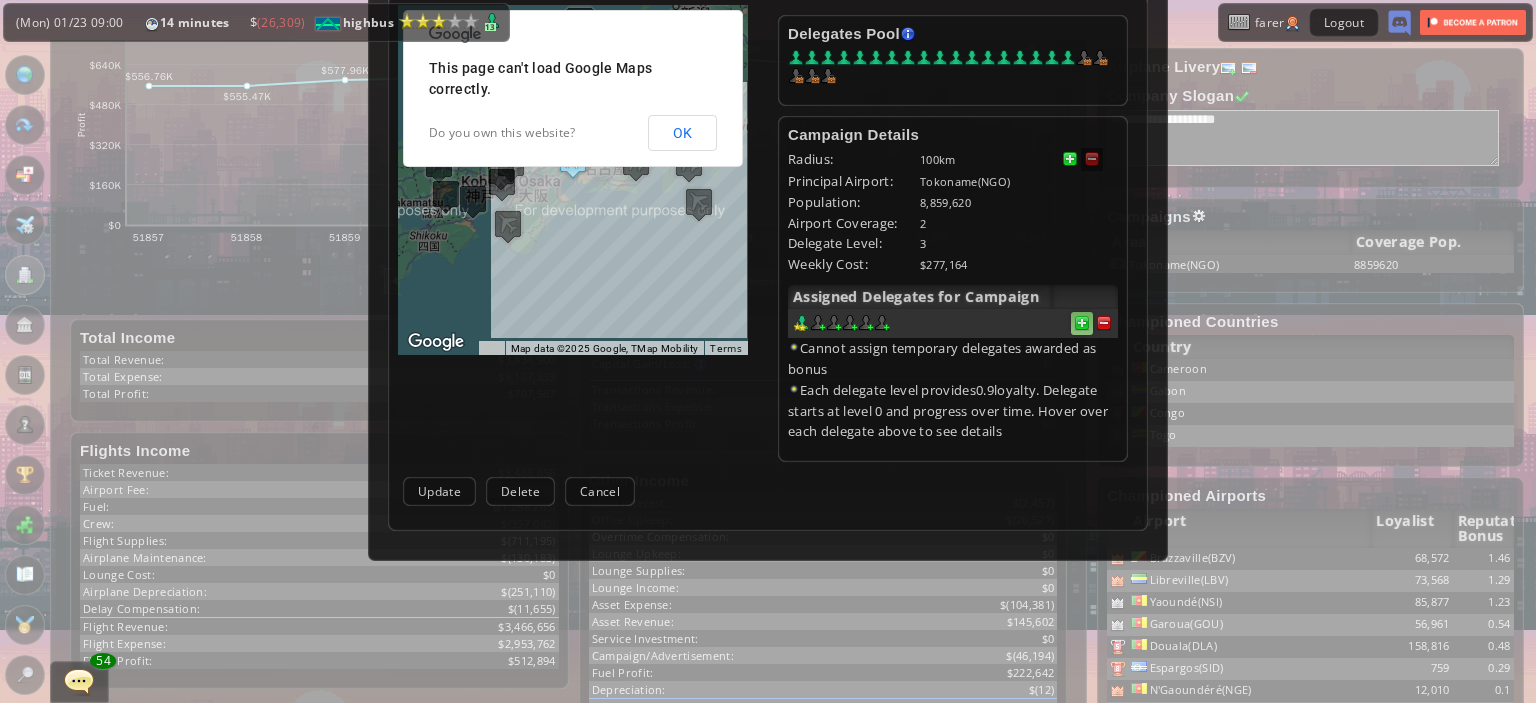 click at bounding box center (1082, 323) 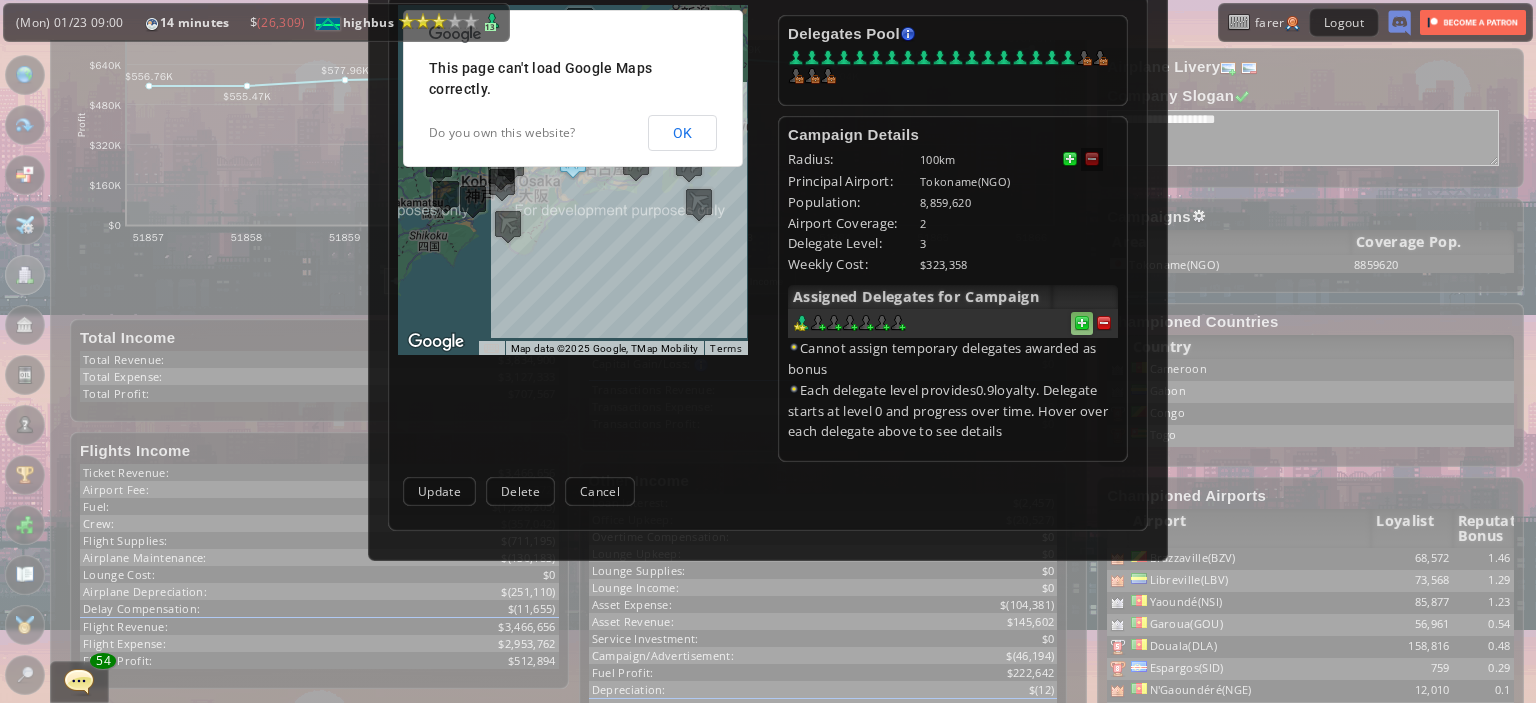 click at bounding box center [1082, 323] 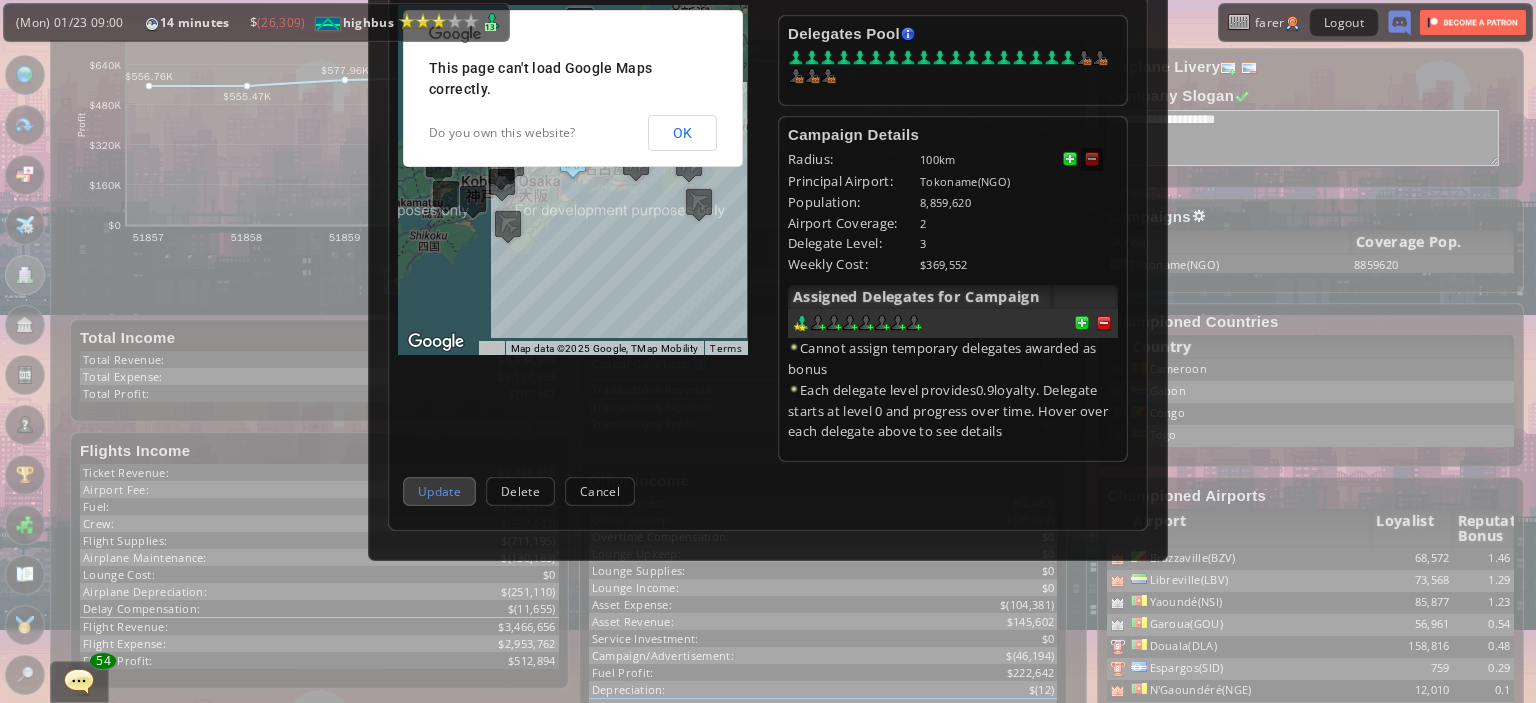 click on "Update" at bounding box center (439, 491) 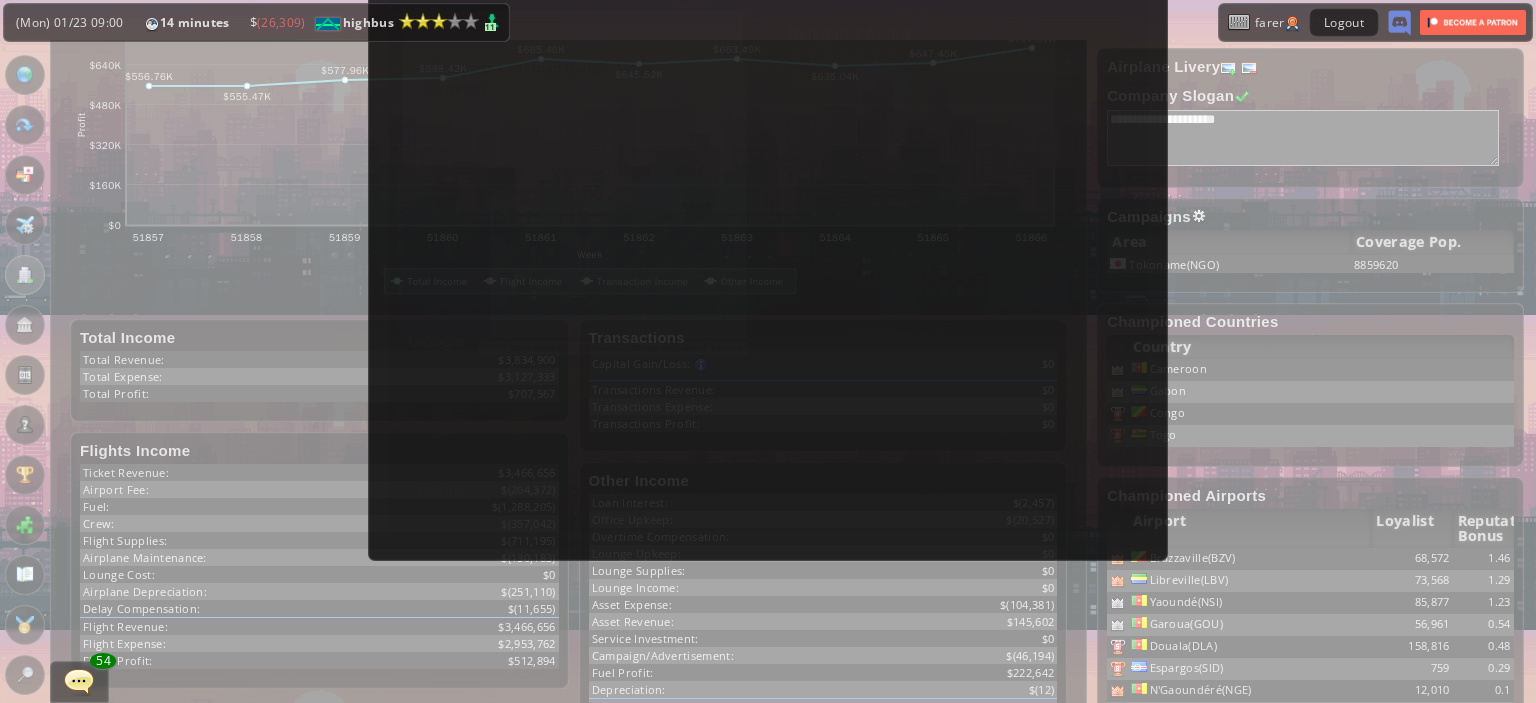 scroll, scrollTop: 0, scrollLeft: 0, axis: both 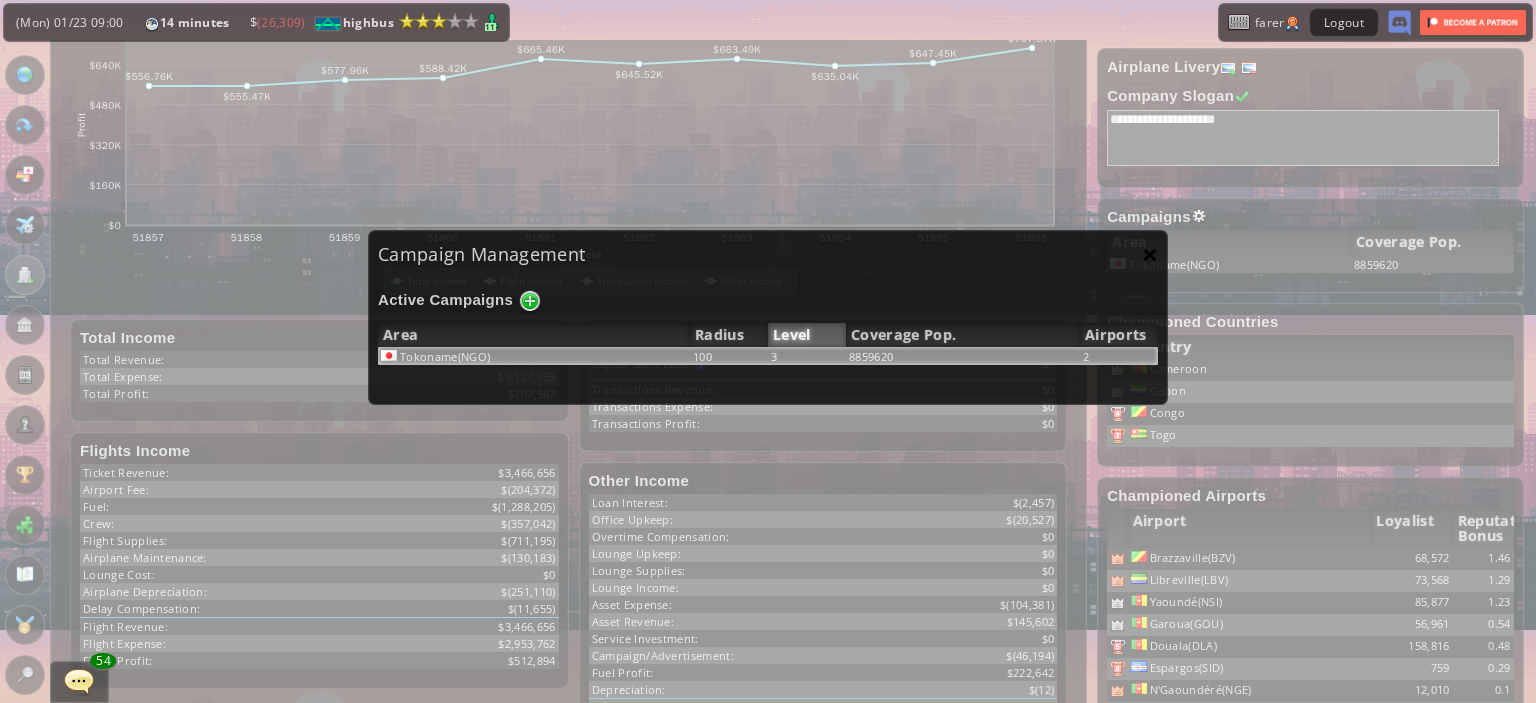 click on "×" at bounding box center [1150, 254] 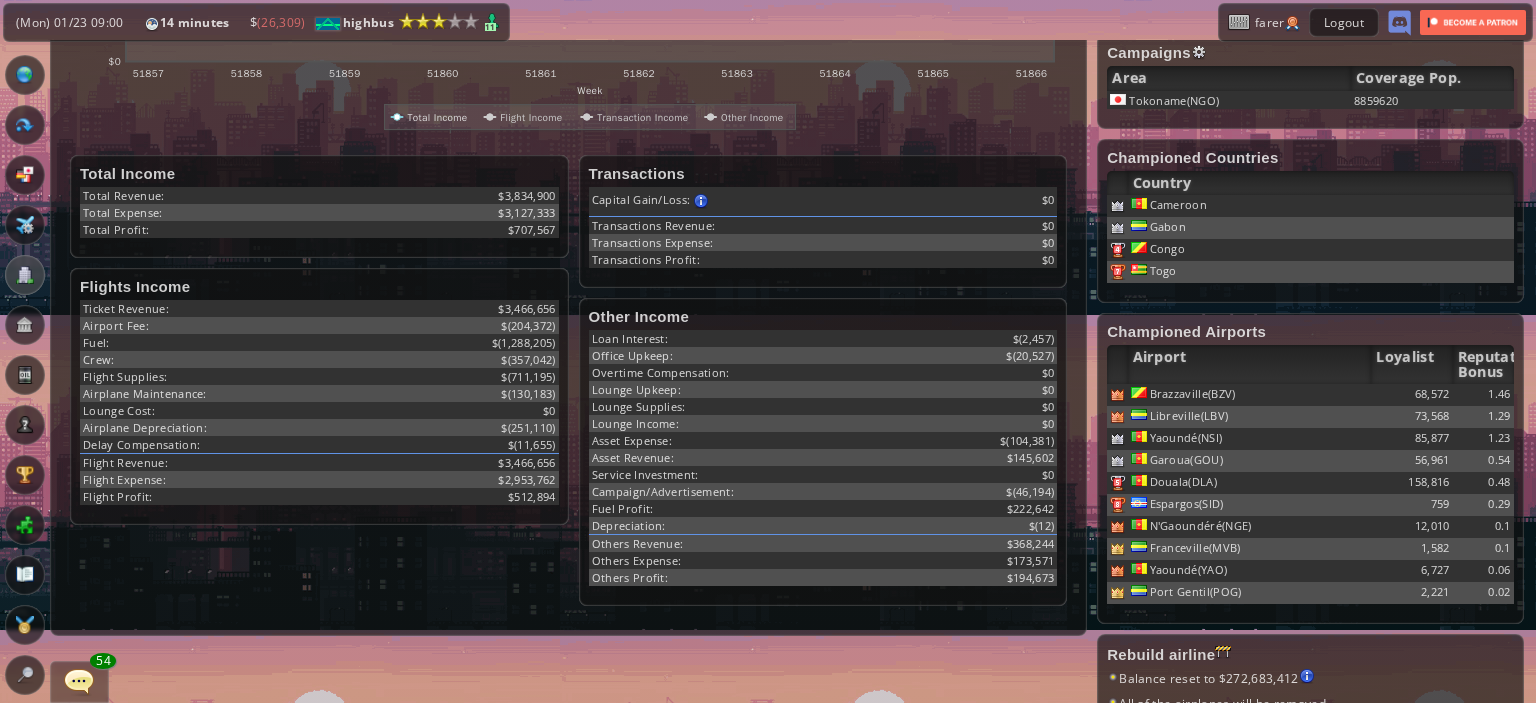 scroll, scrollTop: 499, scrollLeft: 0, axis: vertical 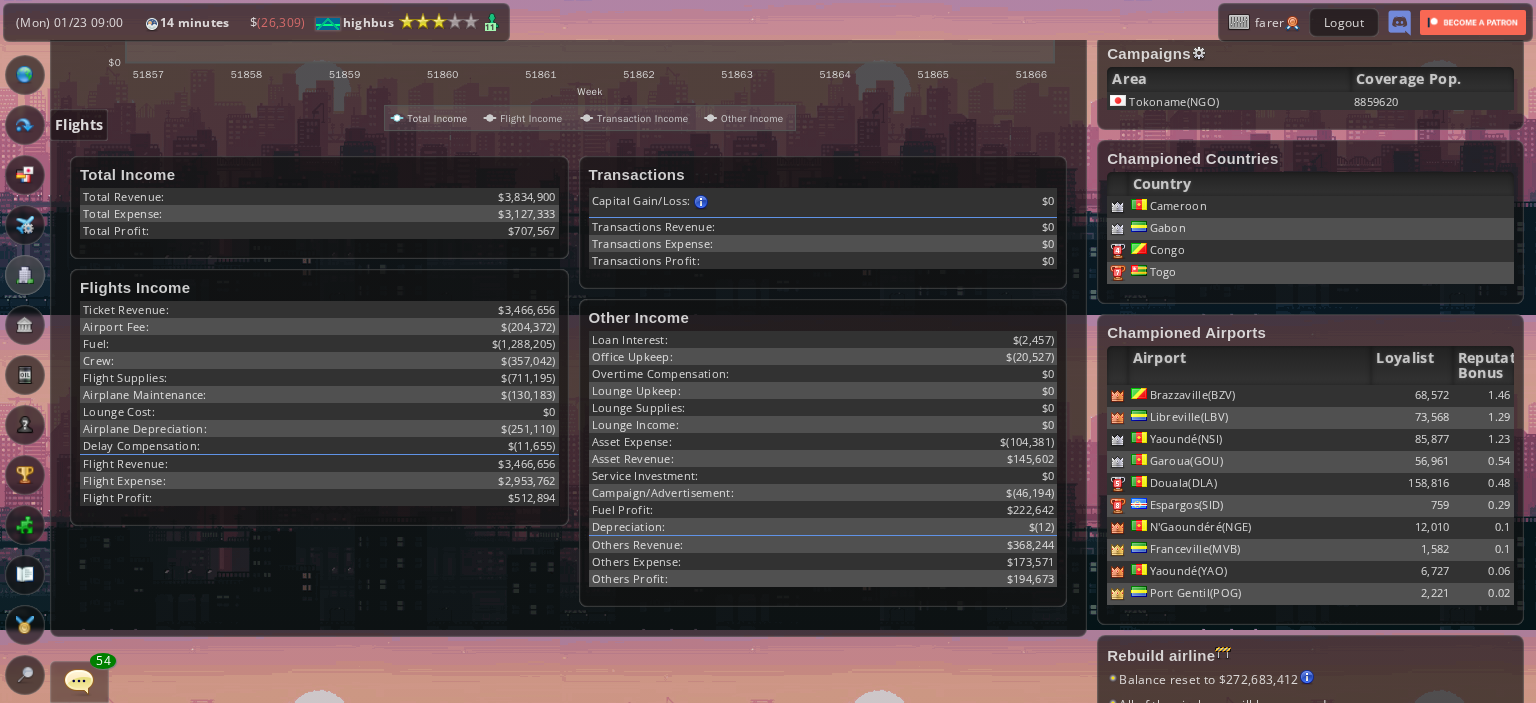 click at bounding box center [25, 125] 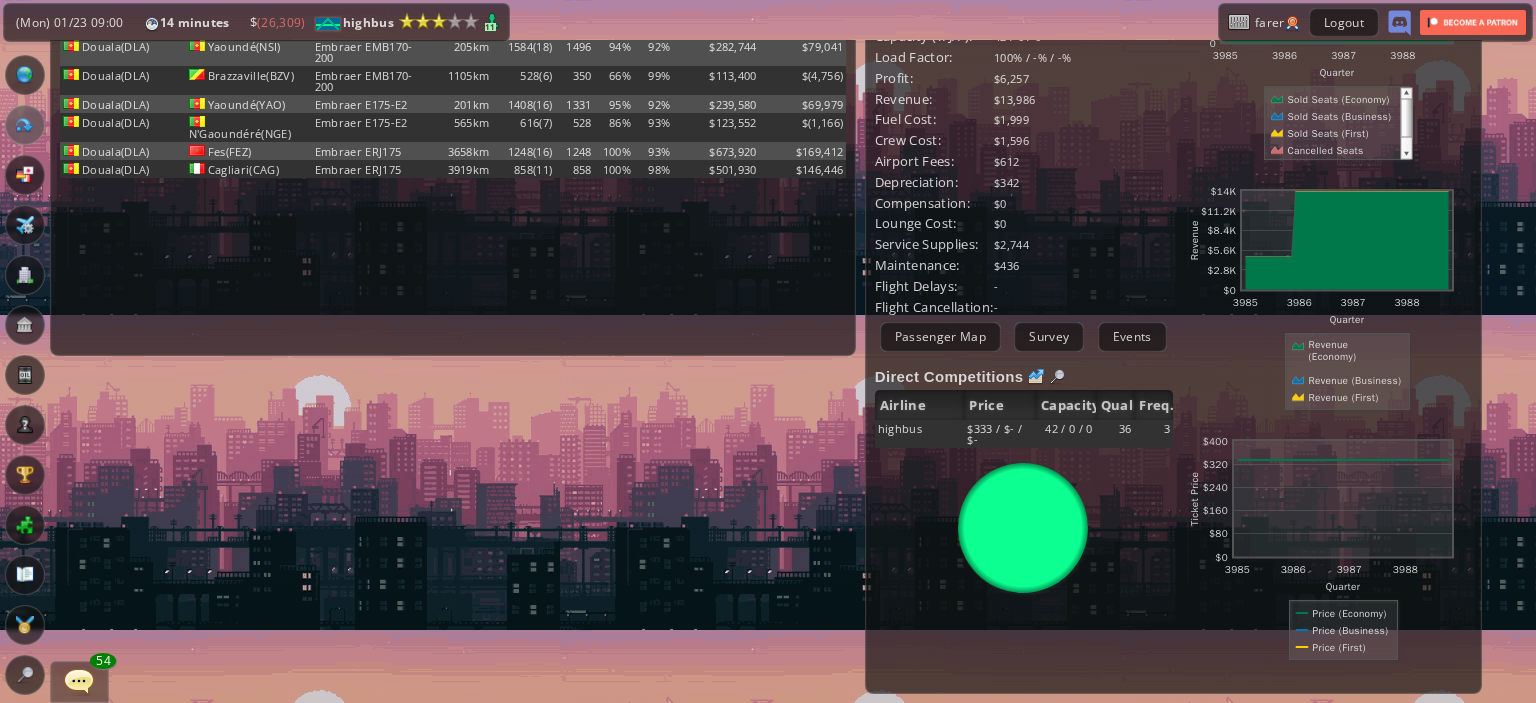 scroll, scrollTop: 0, scrollLeft: 0, axis: both 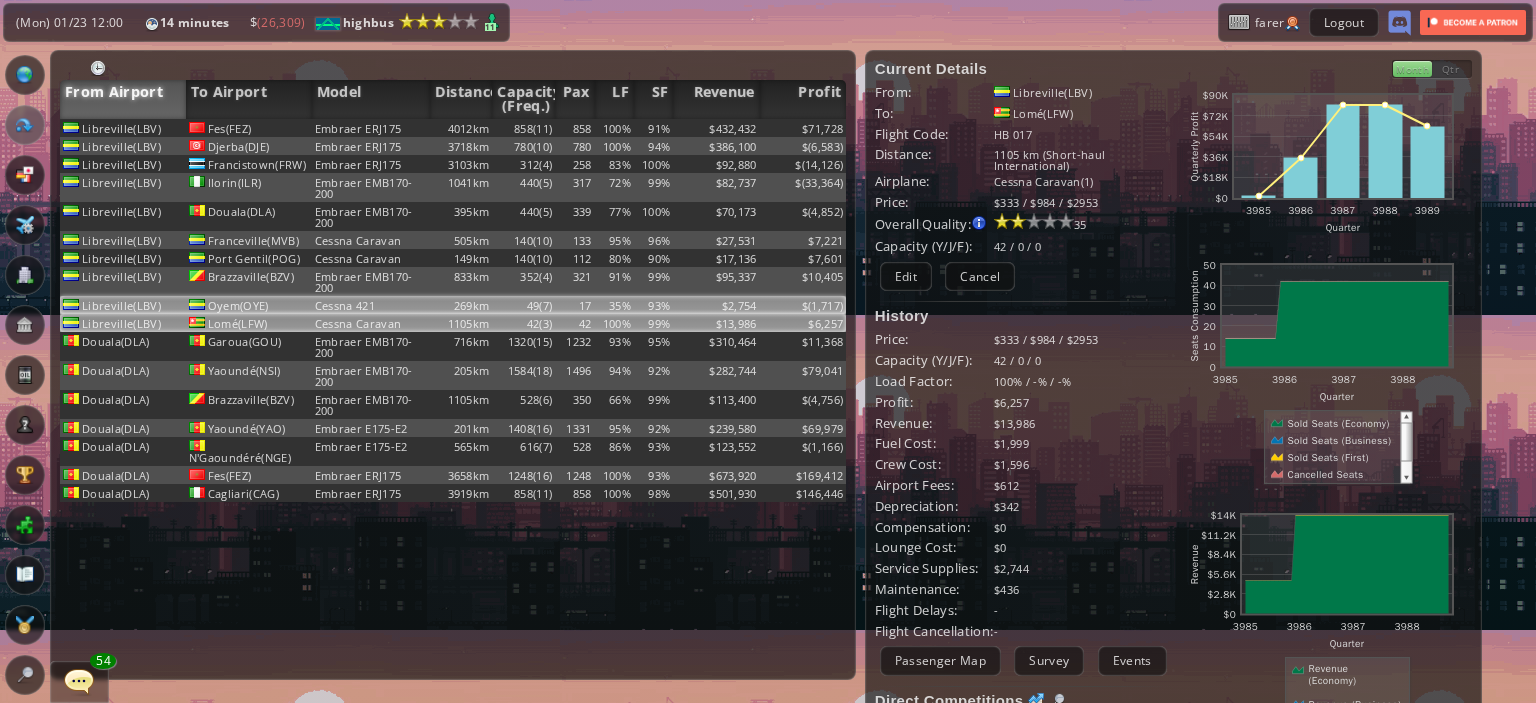 click on "Cessna 421" at bounding box center (371, 128) 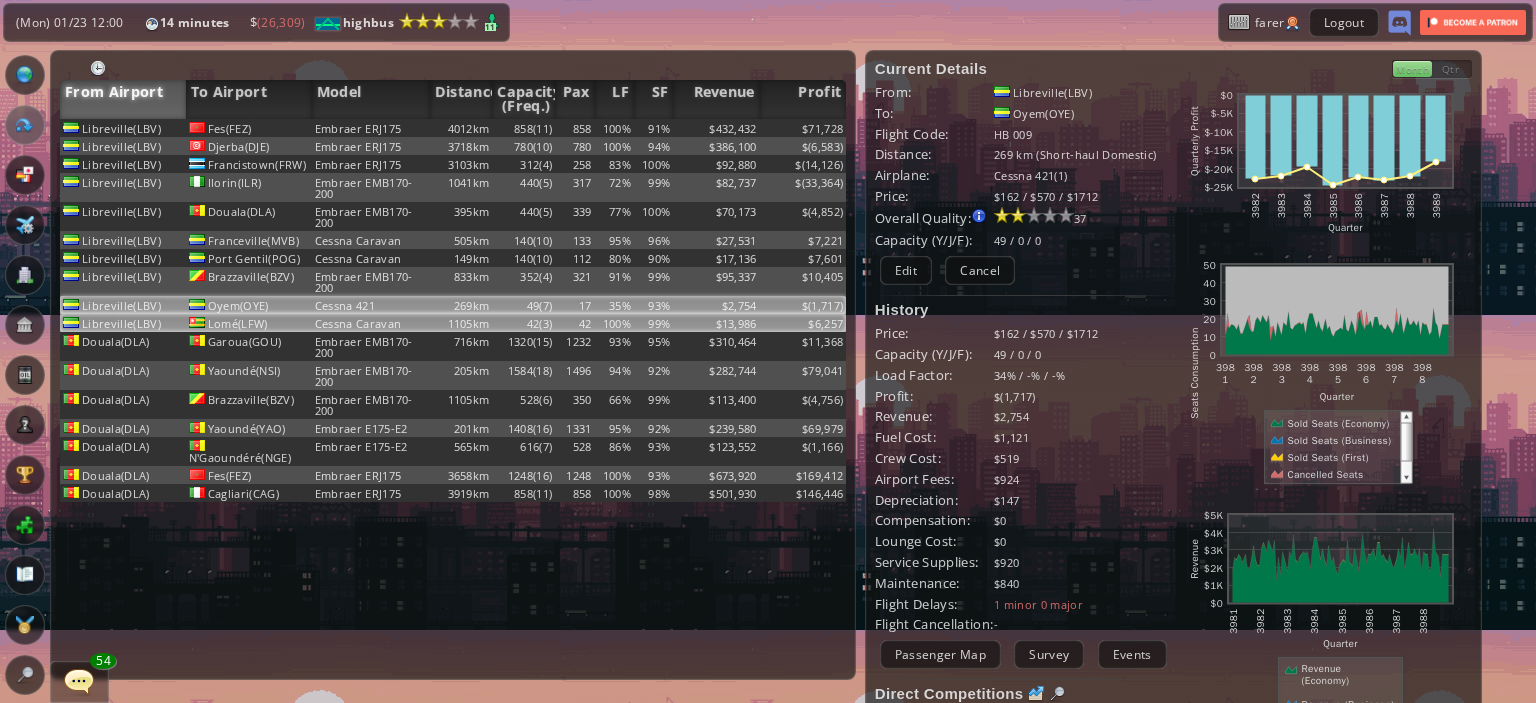 click on "Cessna Caravan" at bounding box center (371, 128) 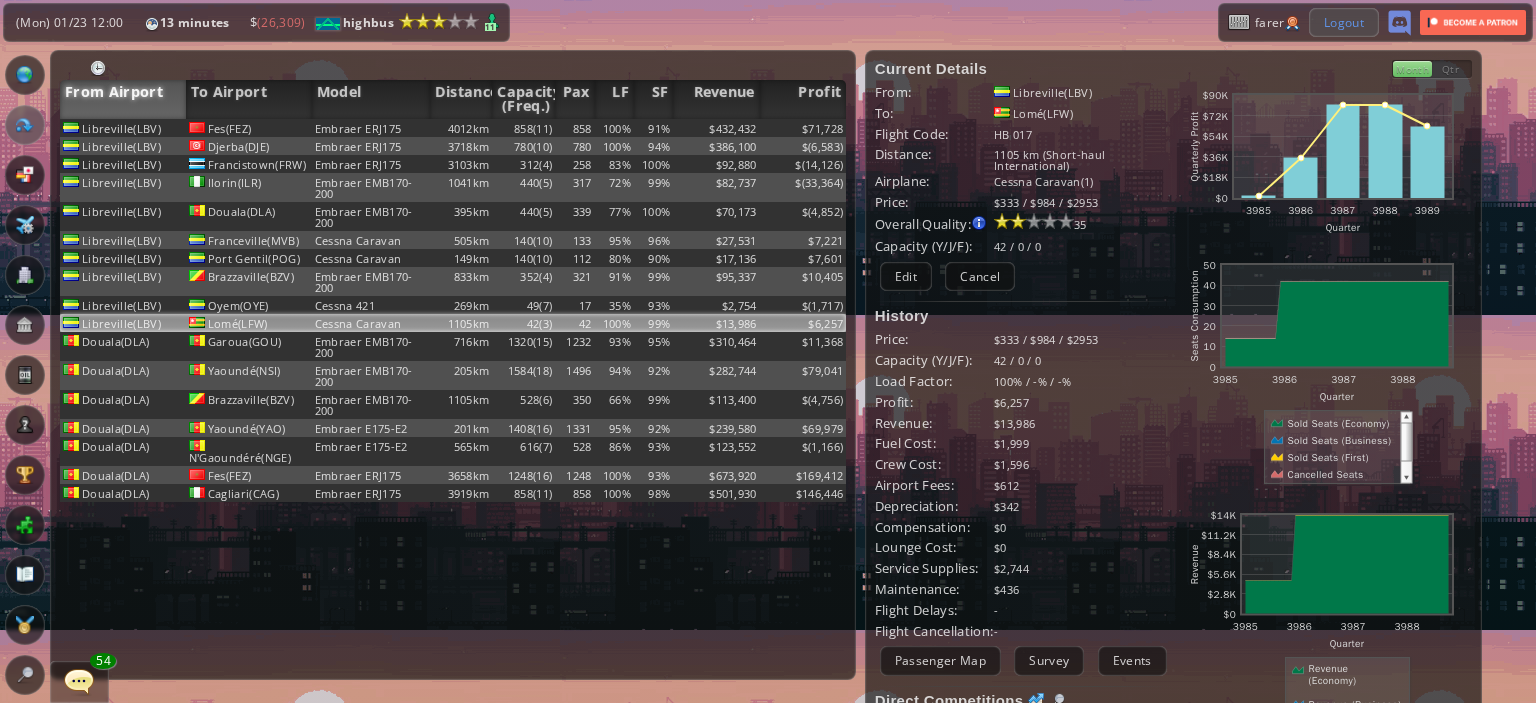click on "Logout" at bounding box center [1344, 22] 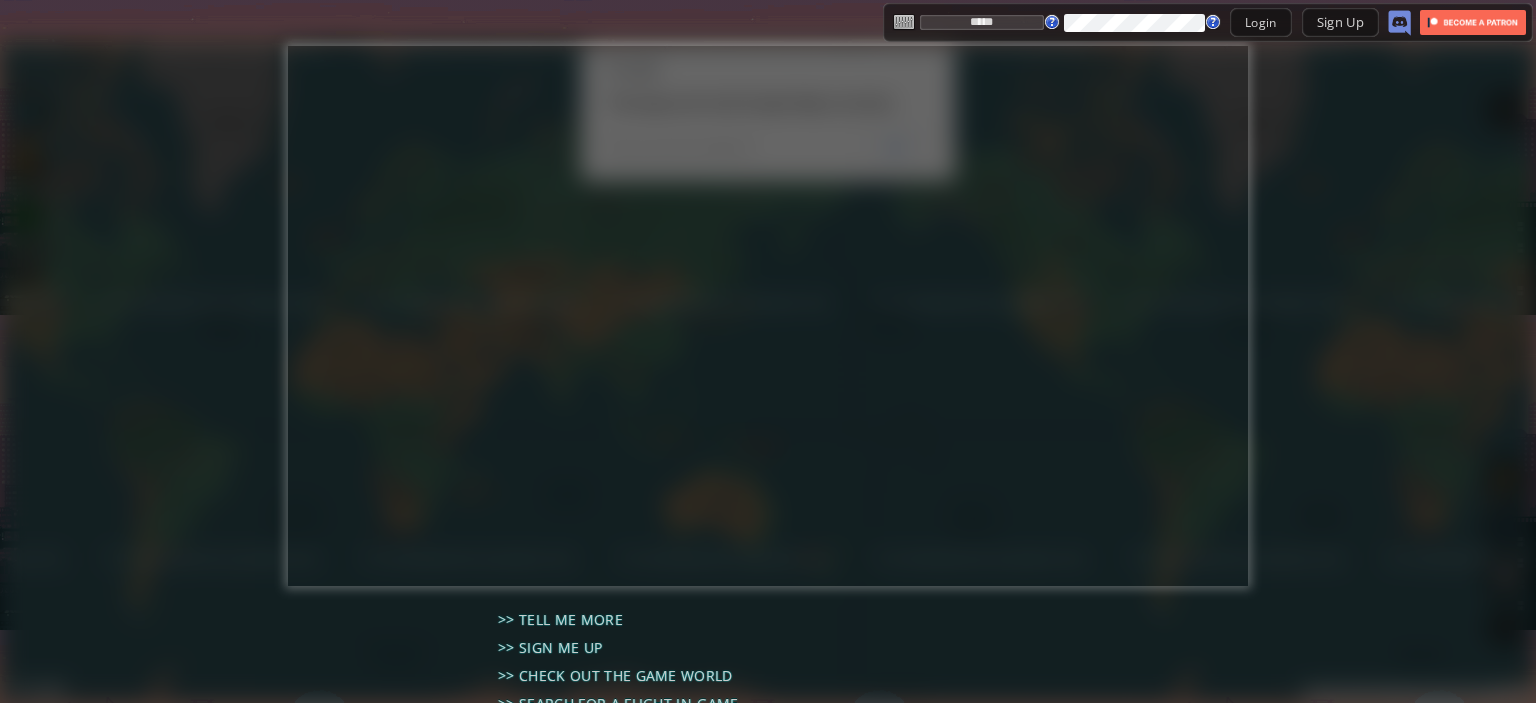 click on "*****" at bounding box center (982, 22) 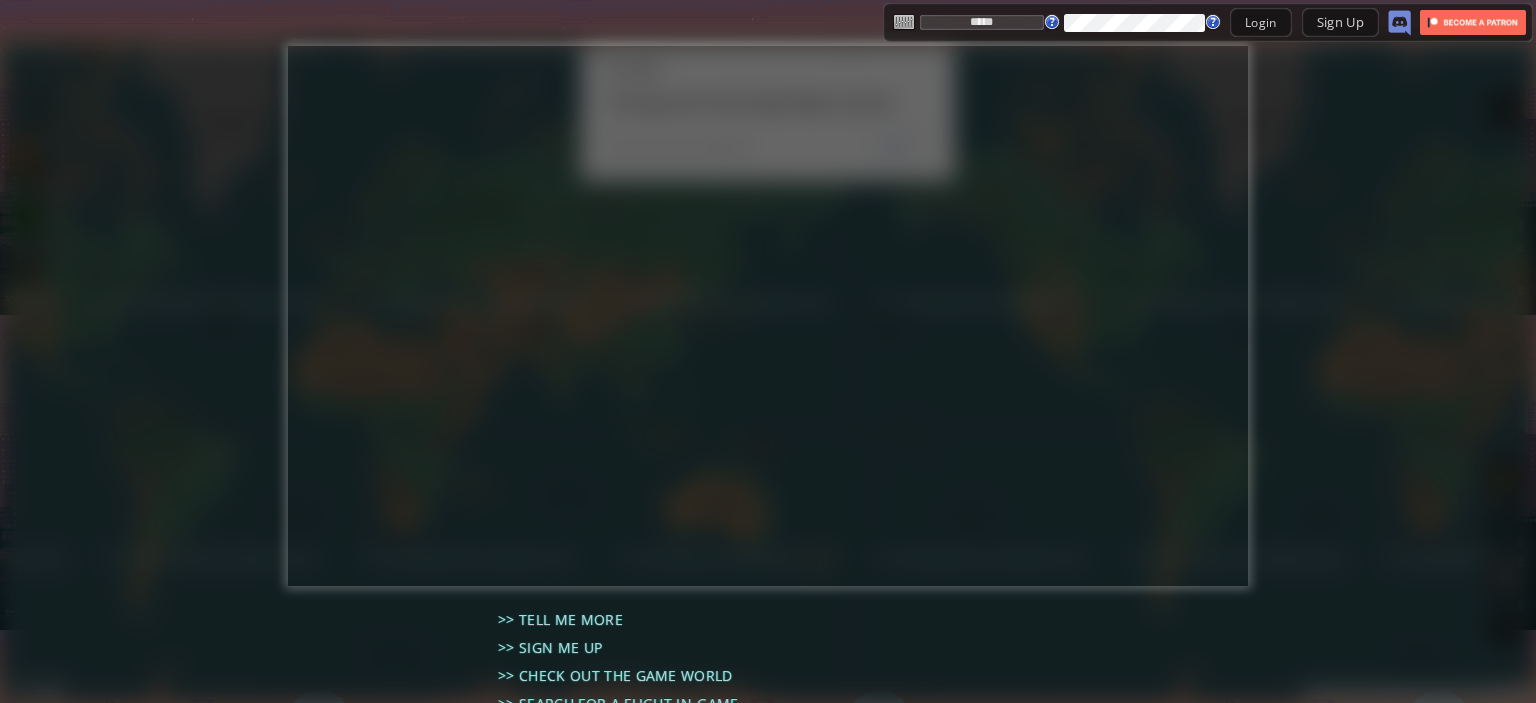 type on "*********" 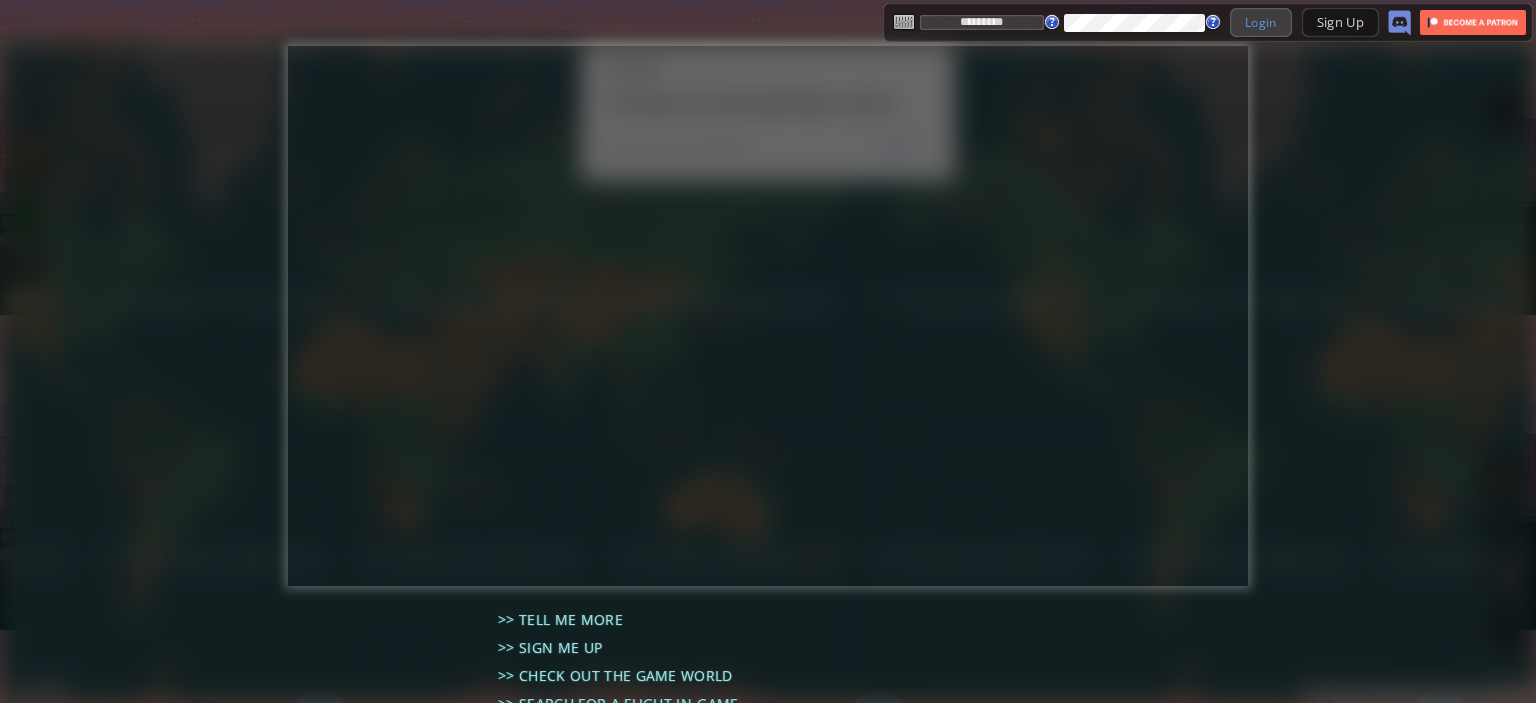 click on "Login" at bounding box center [1261, 22] 